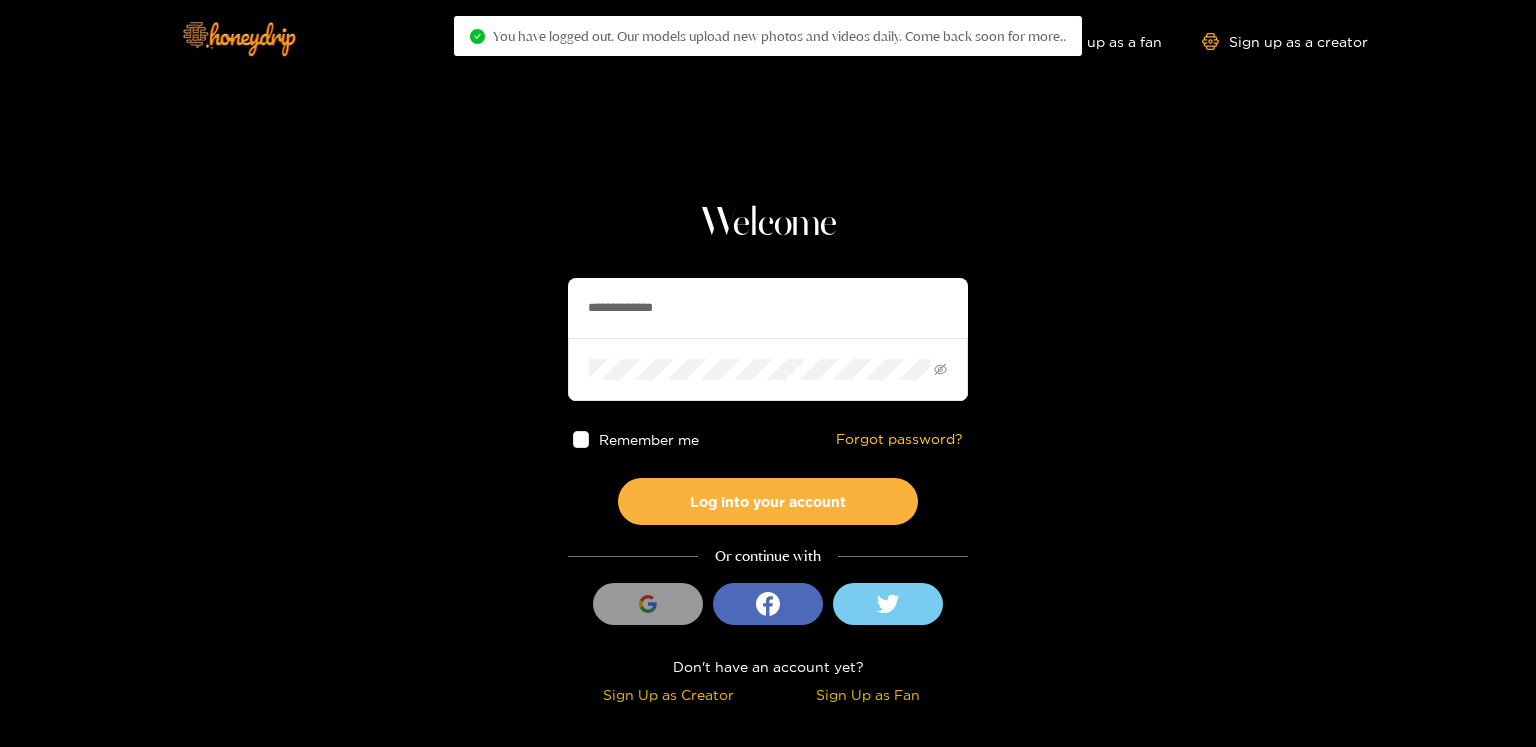 scroll, scrollTop: 0, scrollLeft: 0, axis: both 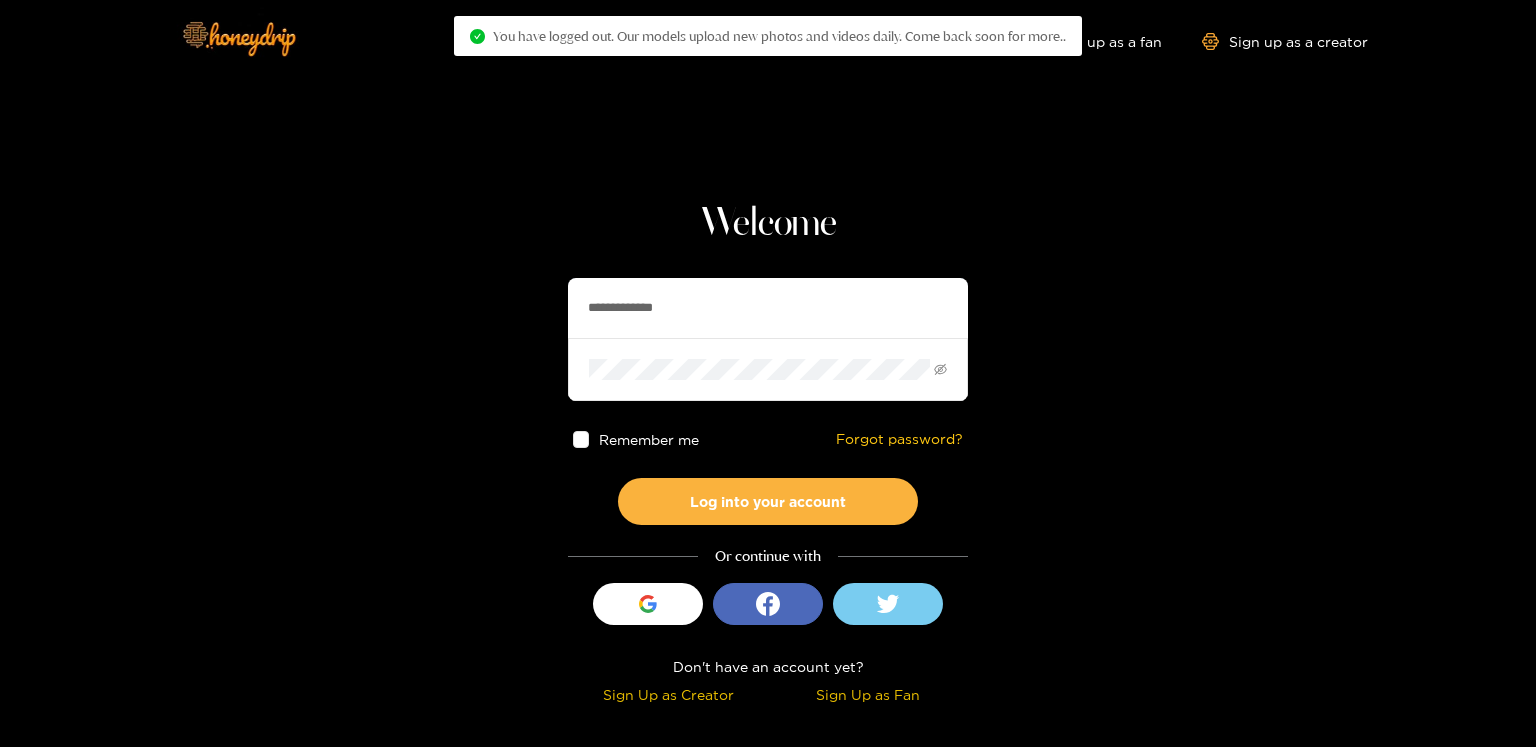 click on "**********" at bounding box center (768, 308) 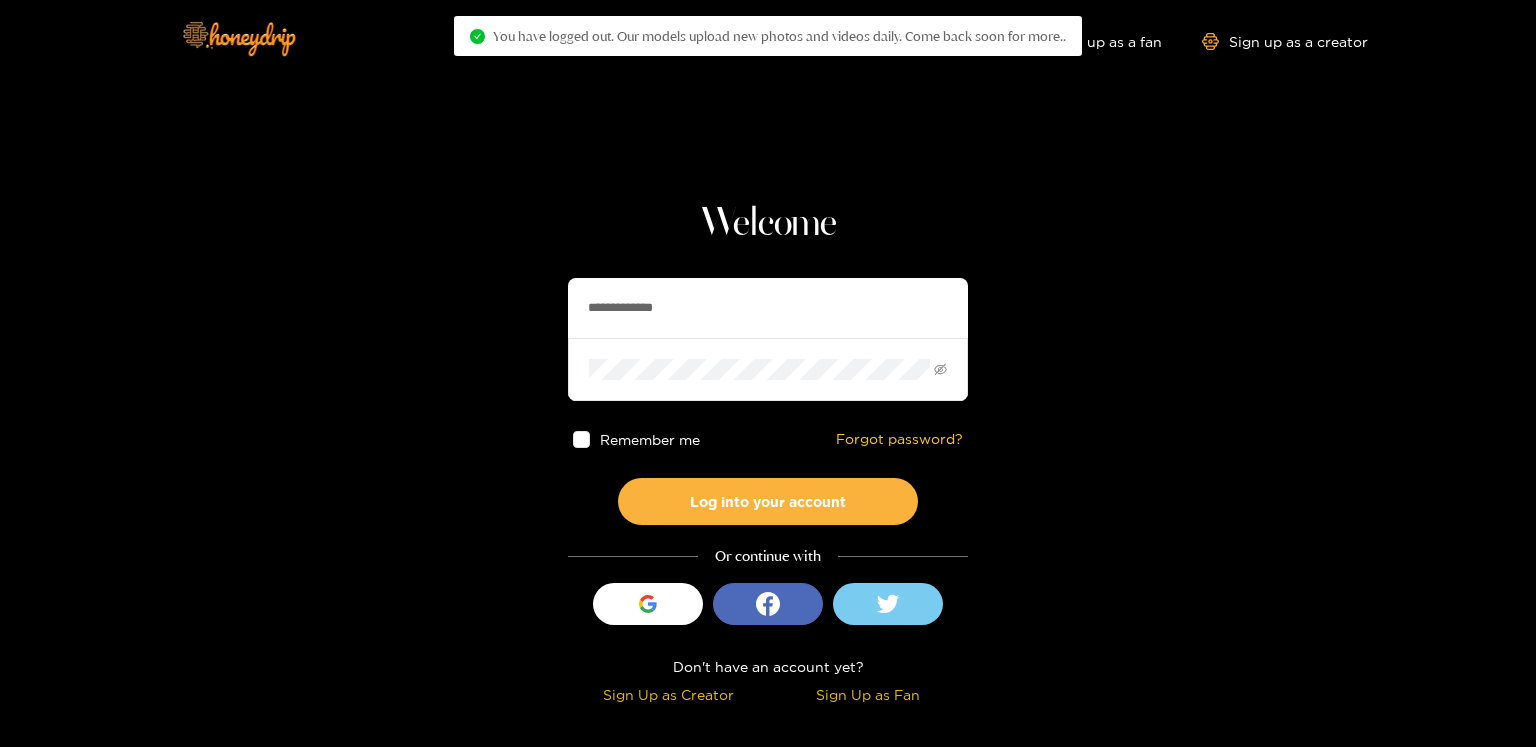 paste 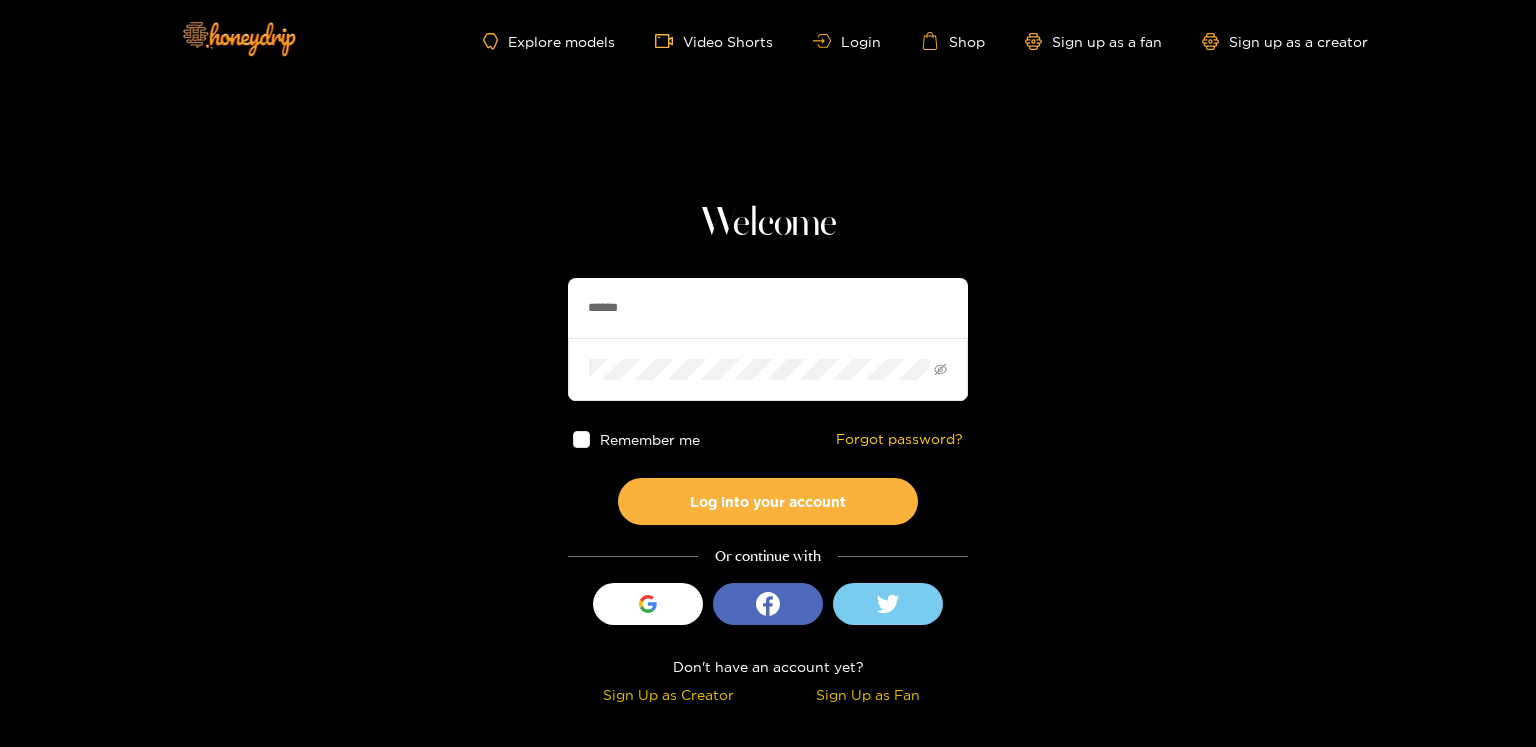 type on "******" 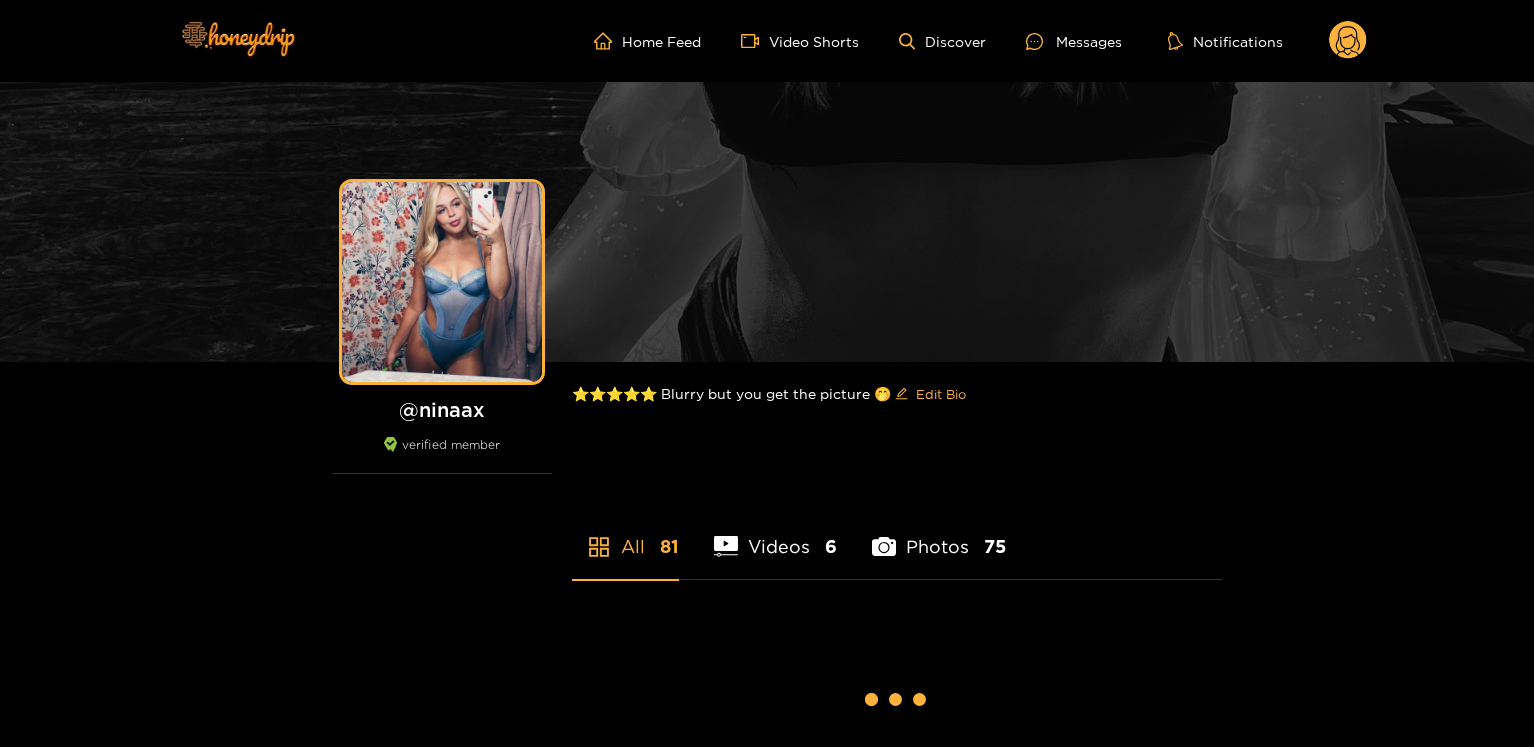 scroll, scrollTop: 0, scrollLeft: 0, axis: both 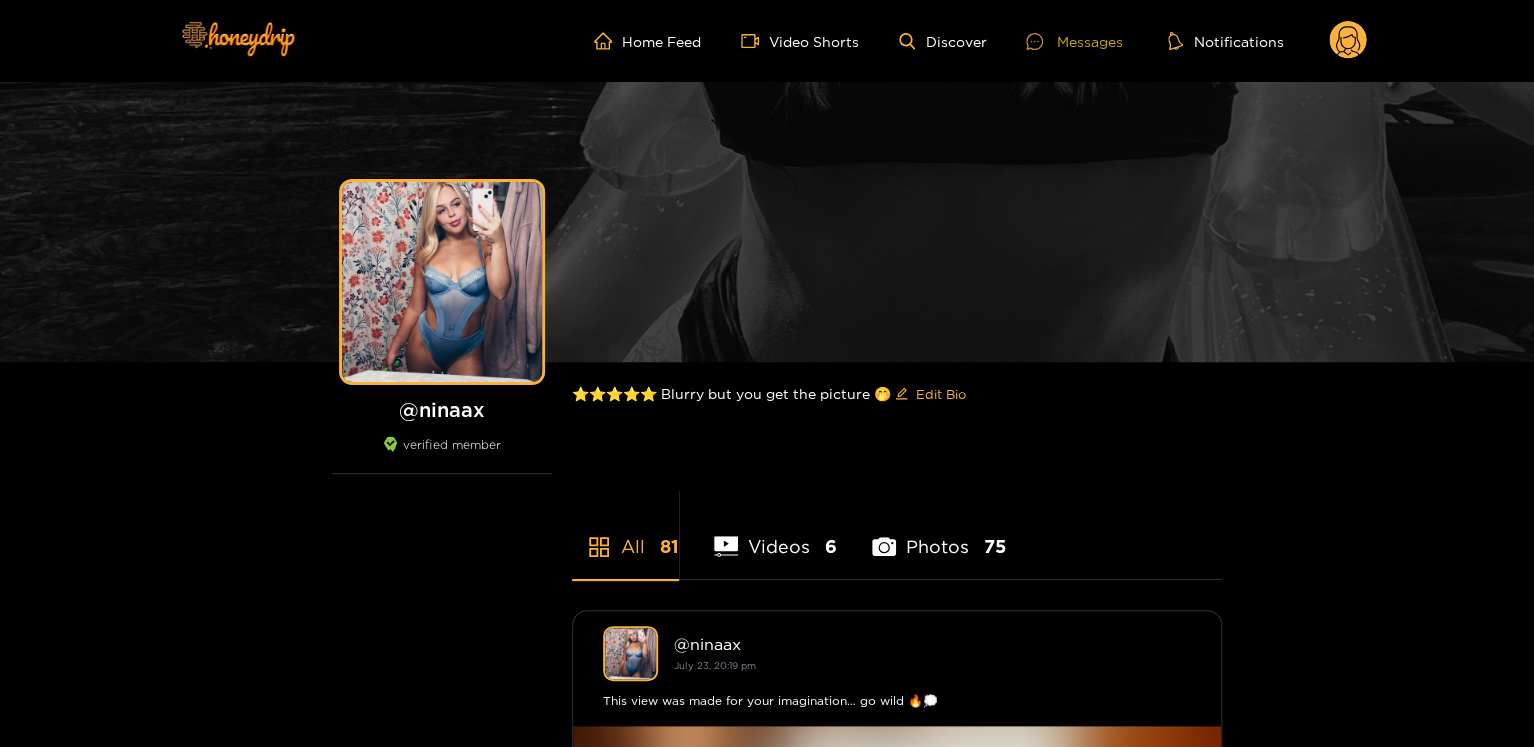 click at bounding box center (1041, 41) 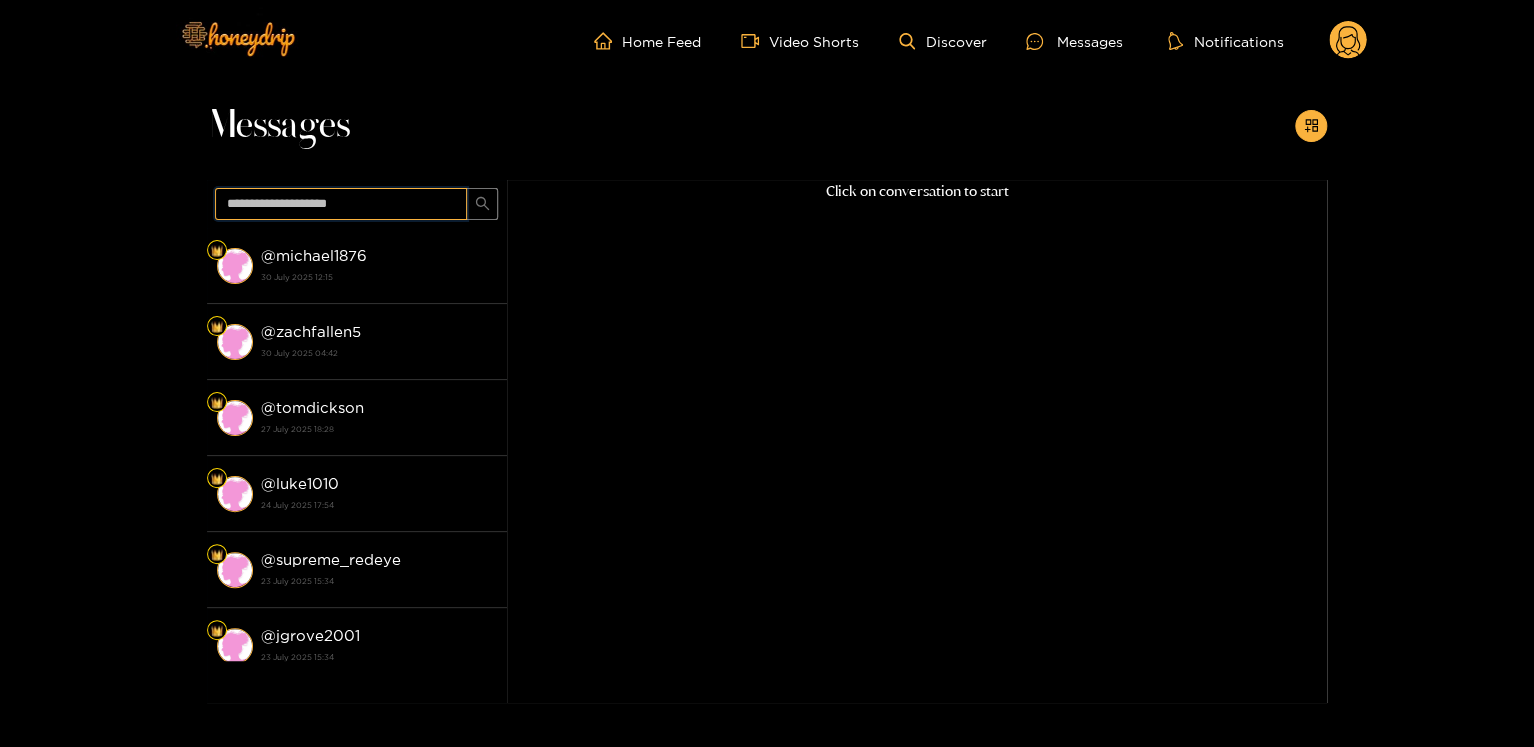 click at bounding box center [341, 204] 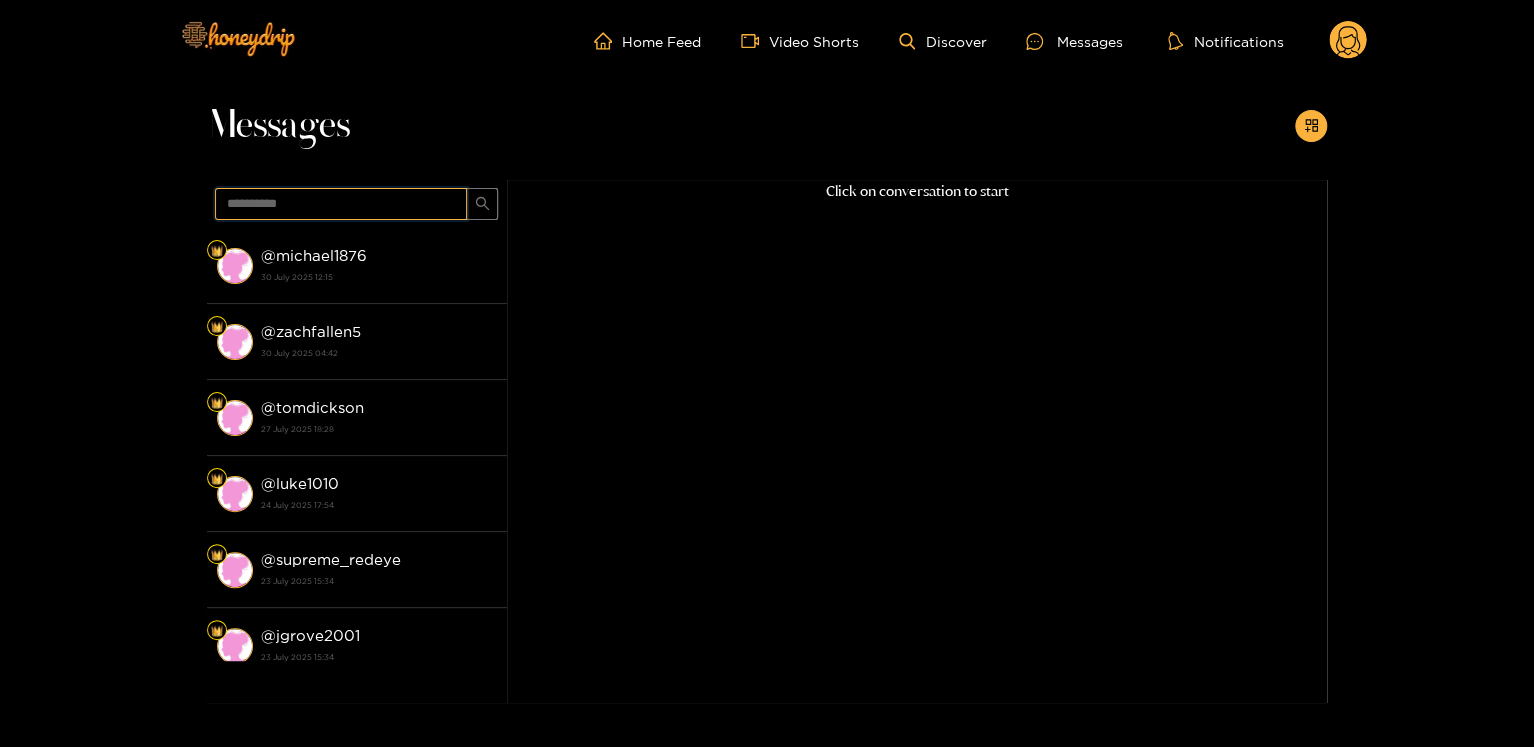 type on "**********" 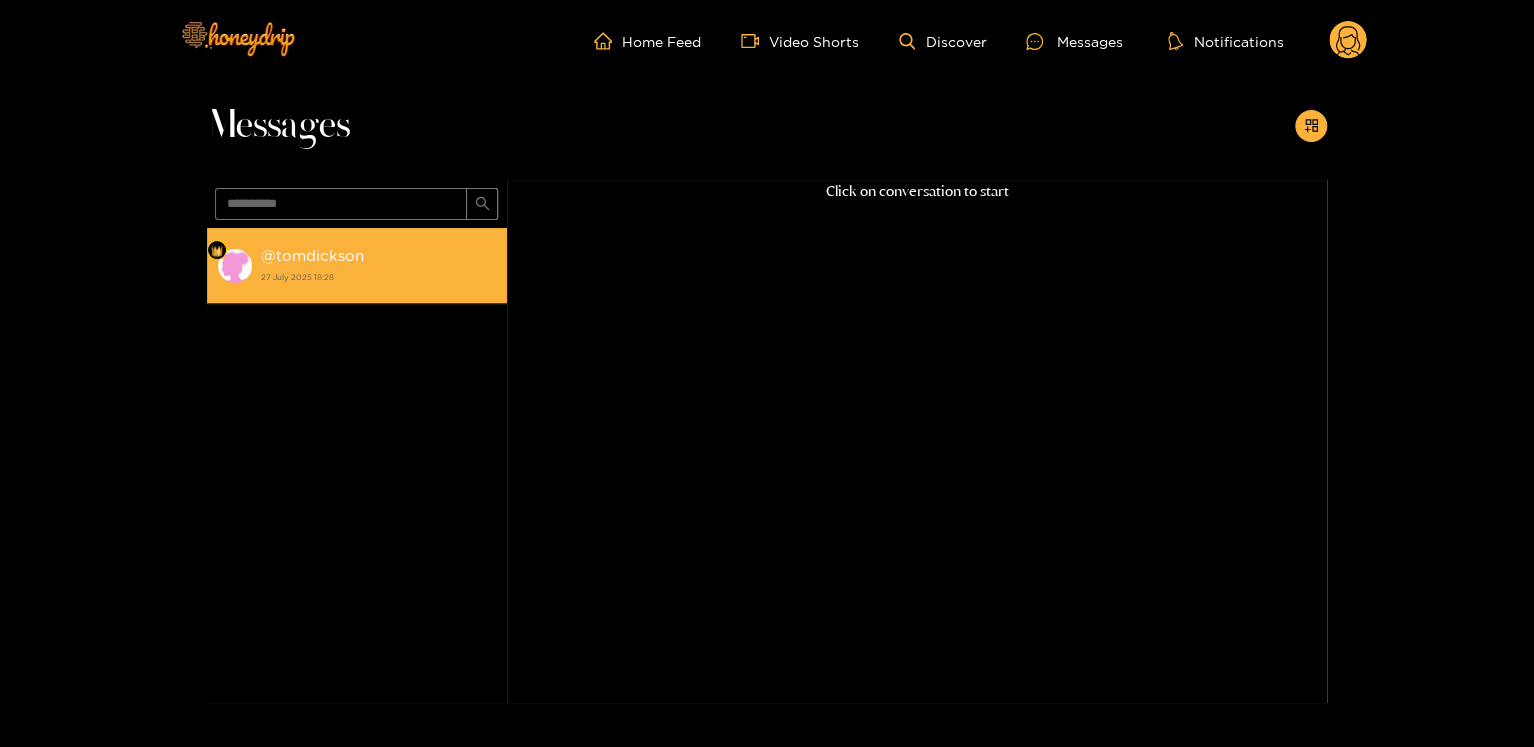 click on "[USERNAME]" at bounding box center [312, 255] 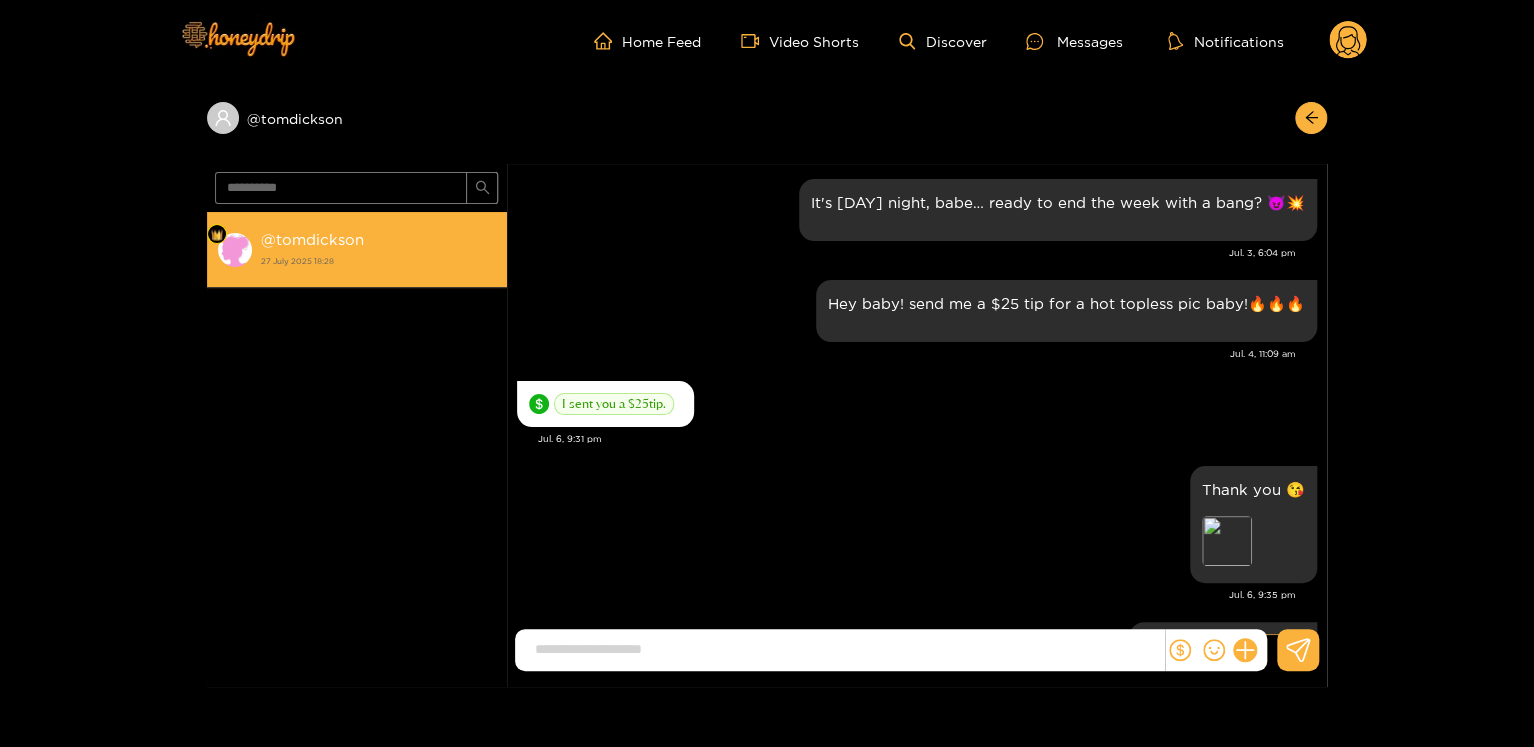 scroll, scrollTop: 2501, scrollLeft: 0, axis: vertical 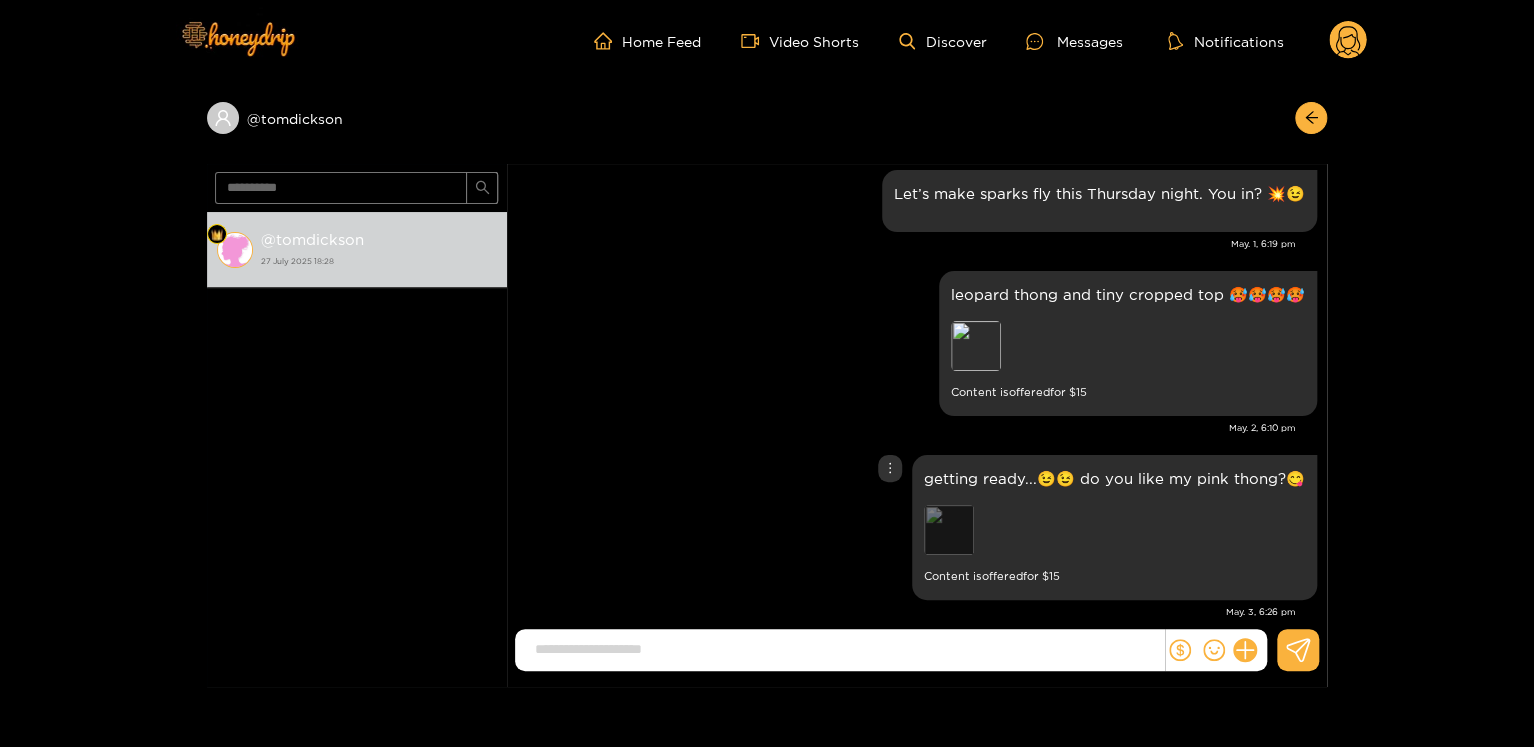 click on "Preview" at bounding box center (949, 530) 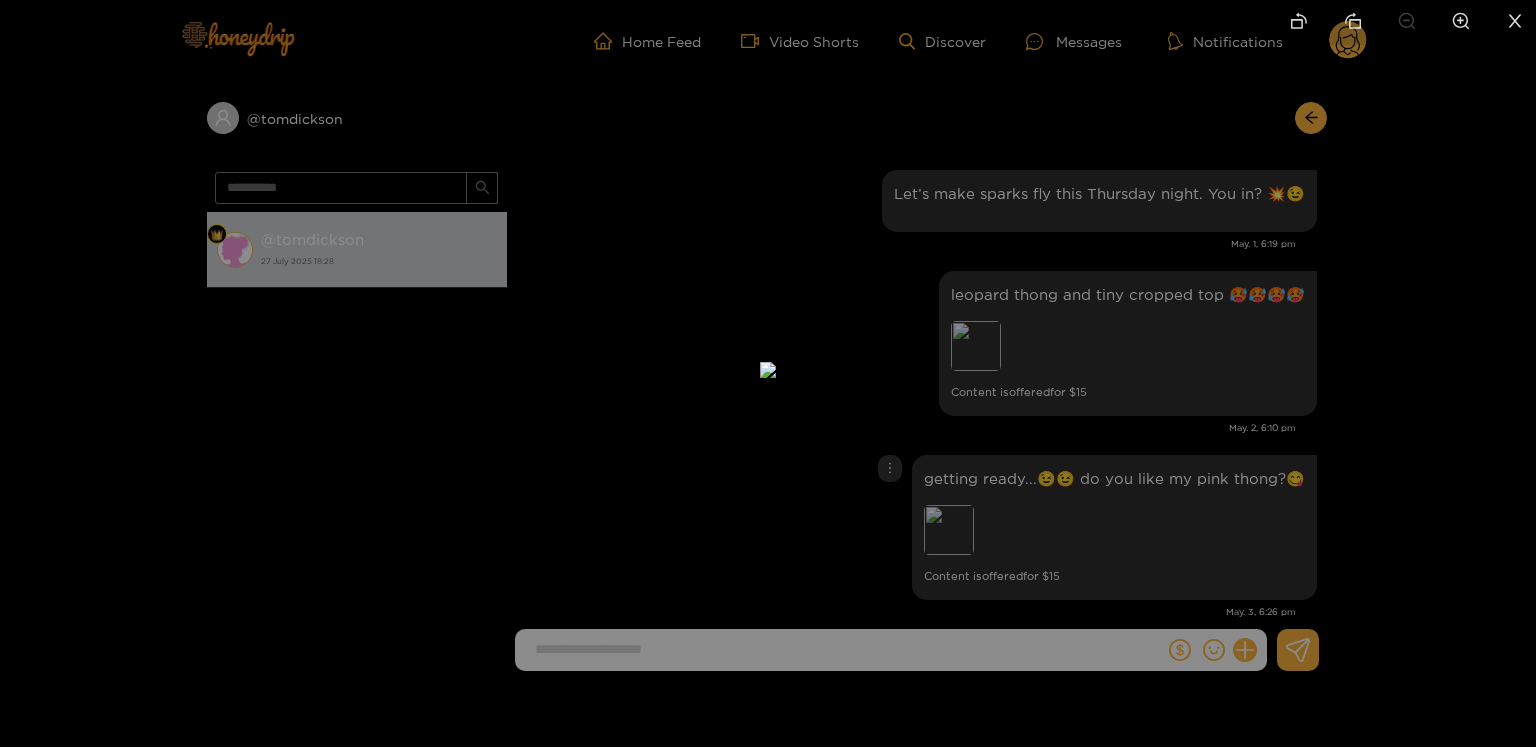 click at bounding box center [768, 373] 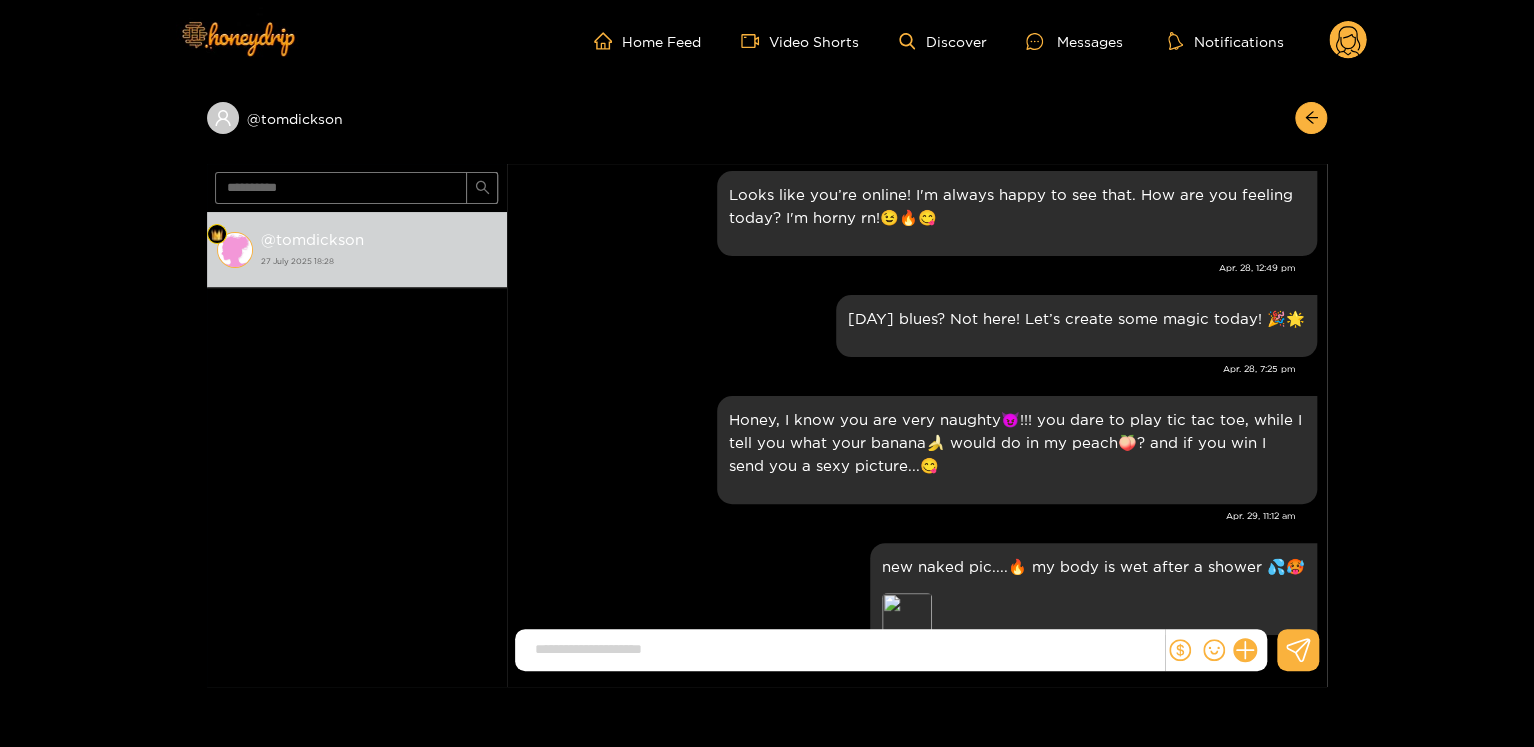 scroll, scrollTop: 0, scrollLeft: 0, axis: both 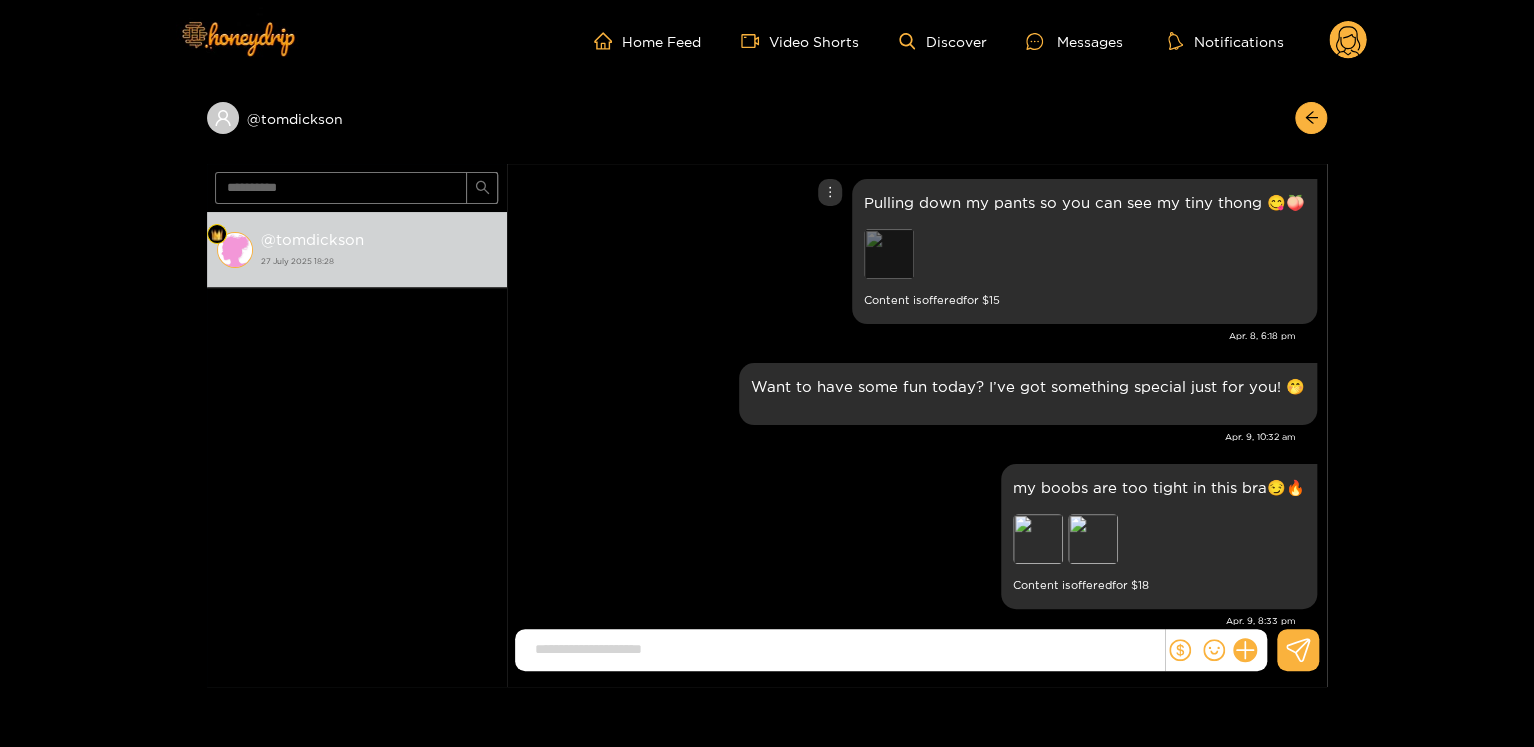 click on "Preview" at bounding box center (889, 254) 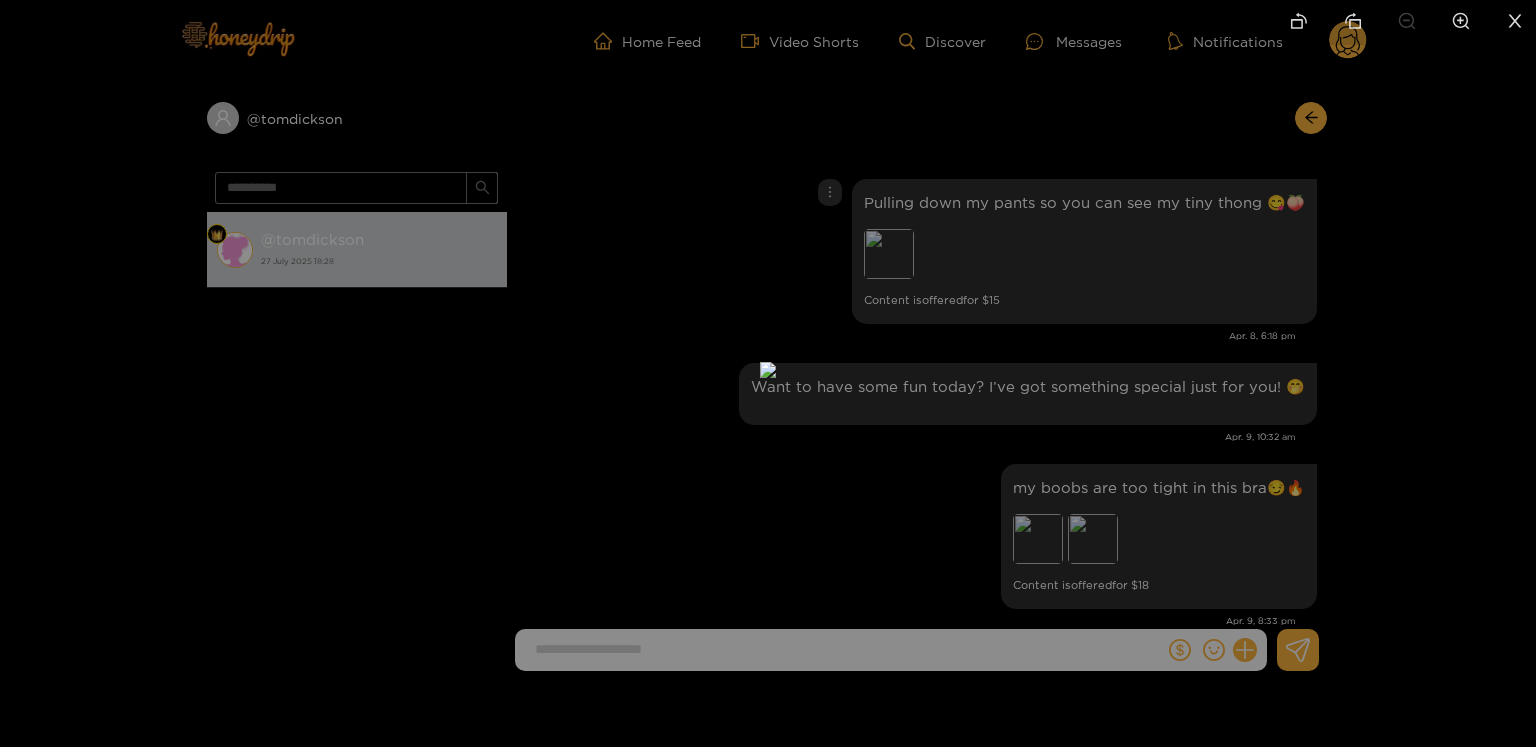 click at bounding box center (768, 373) 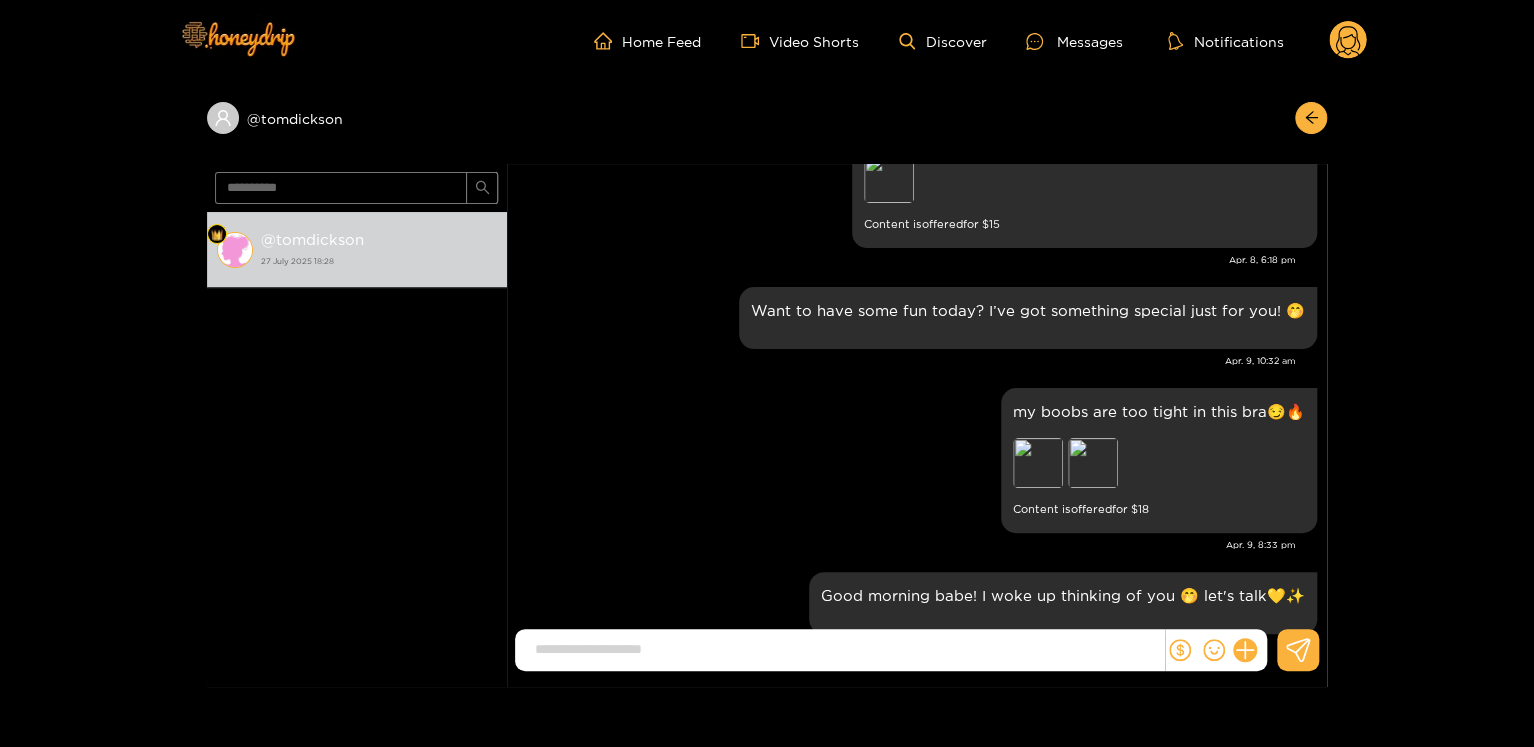 scroll, scrollTop: 0, scrollLeft: 0, axis: both 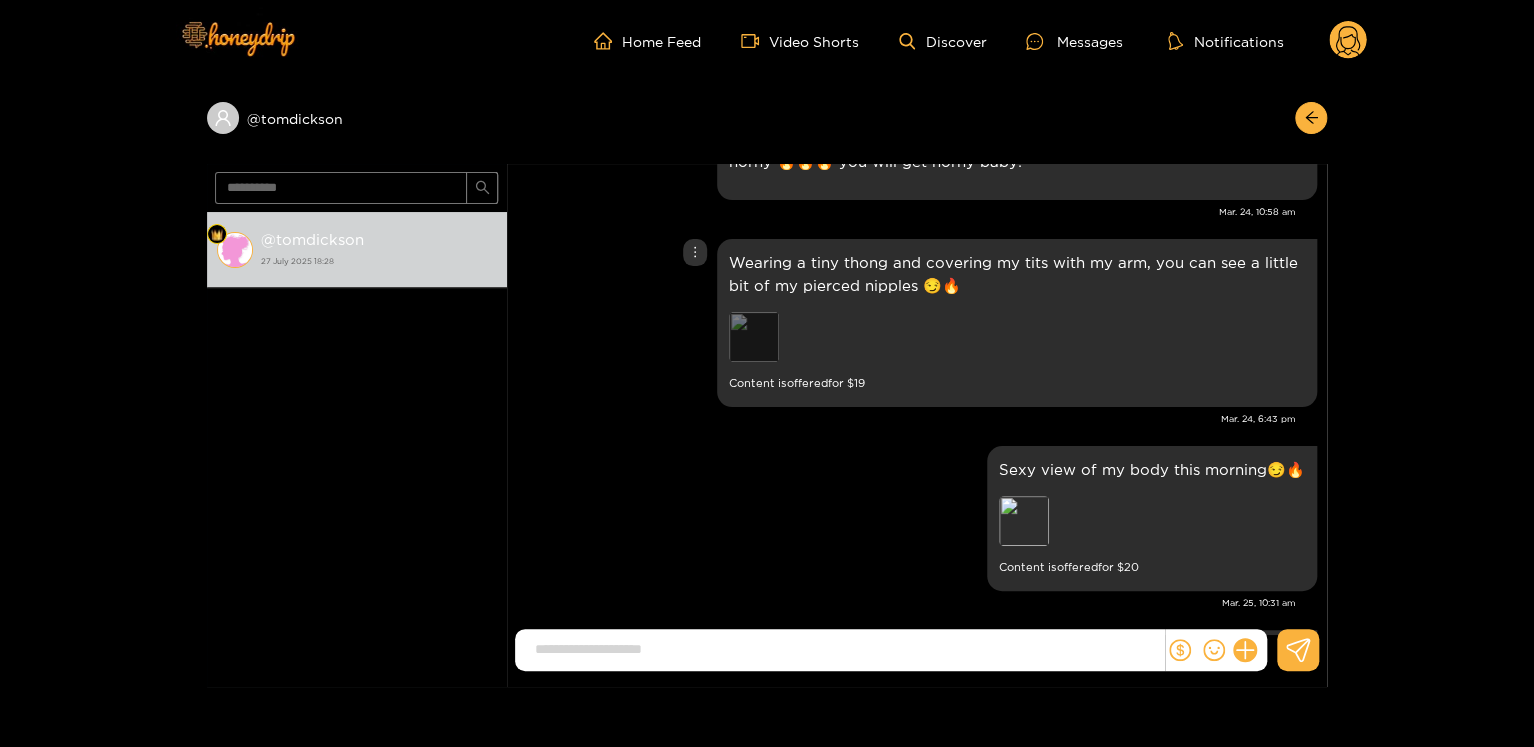 click on "Preview" at bounding box center [754, 337] 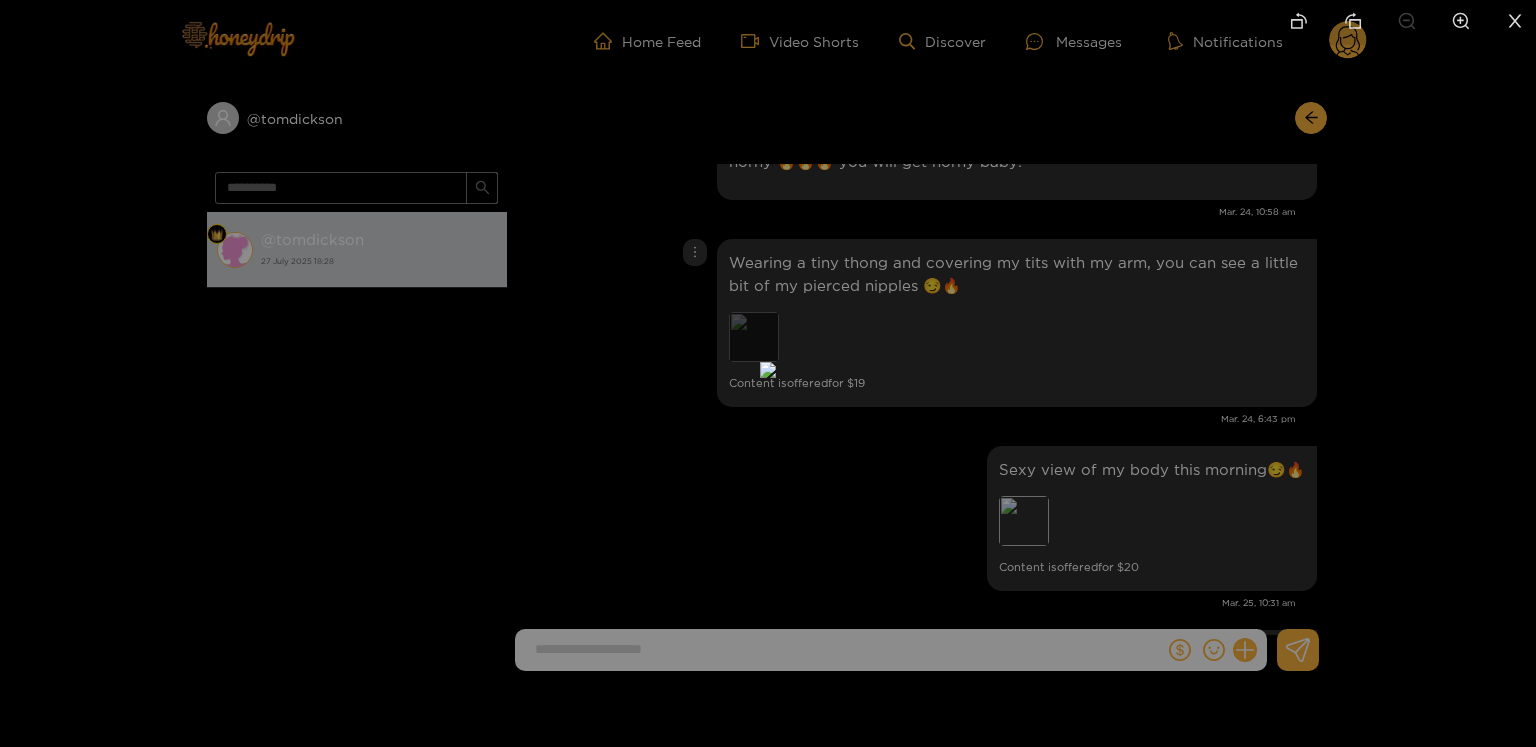 click at bounding box center (768, 370) 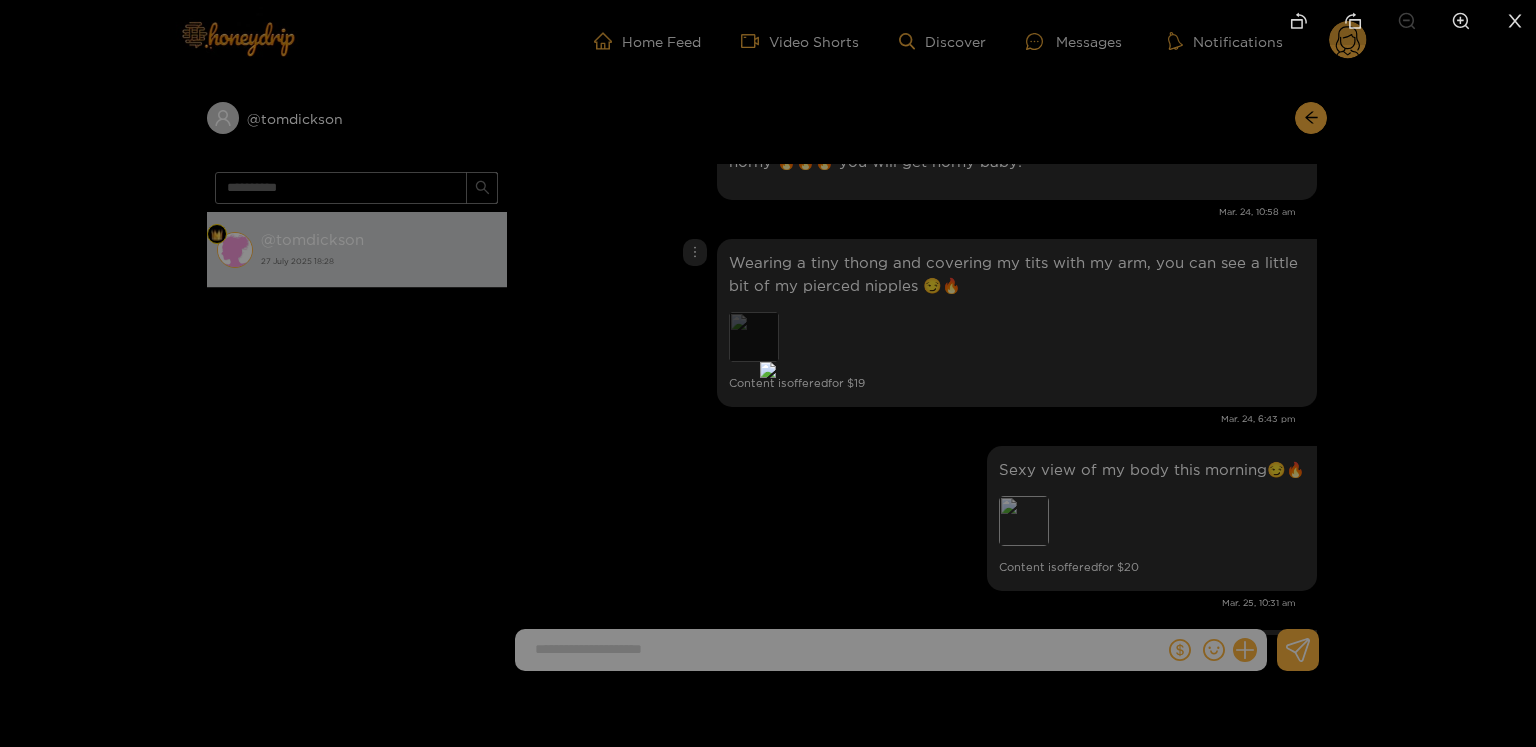 click at bounding box center (768, 370) 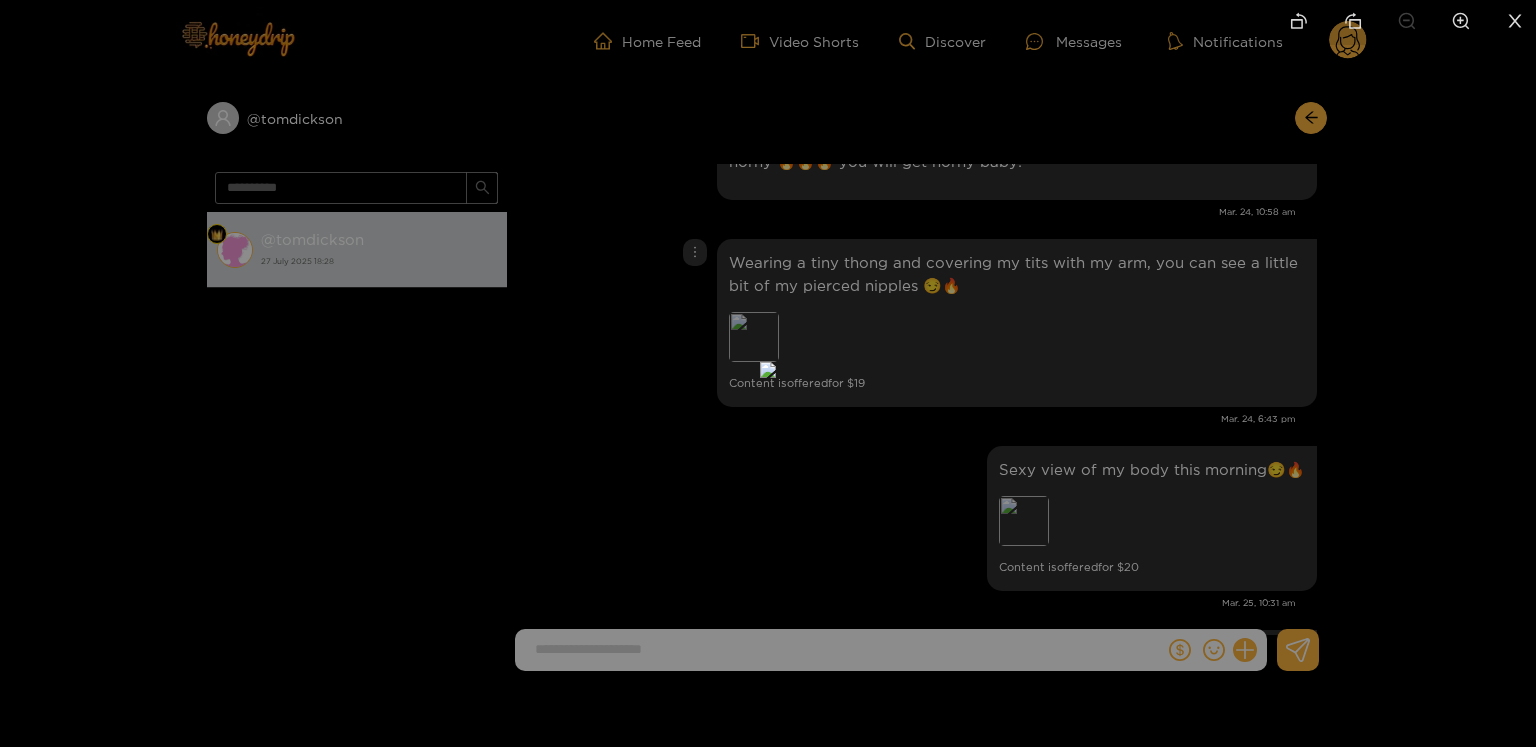 click at bounding box center [768, 373] 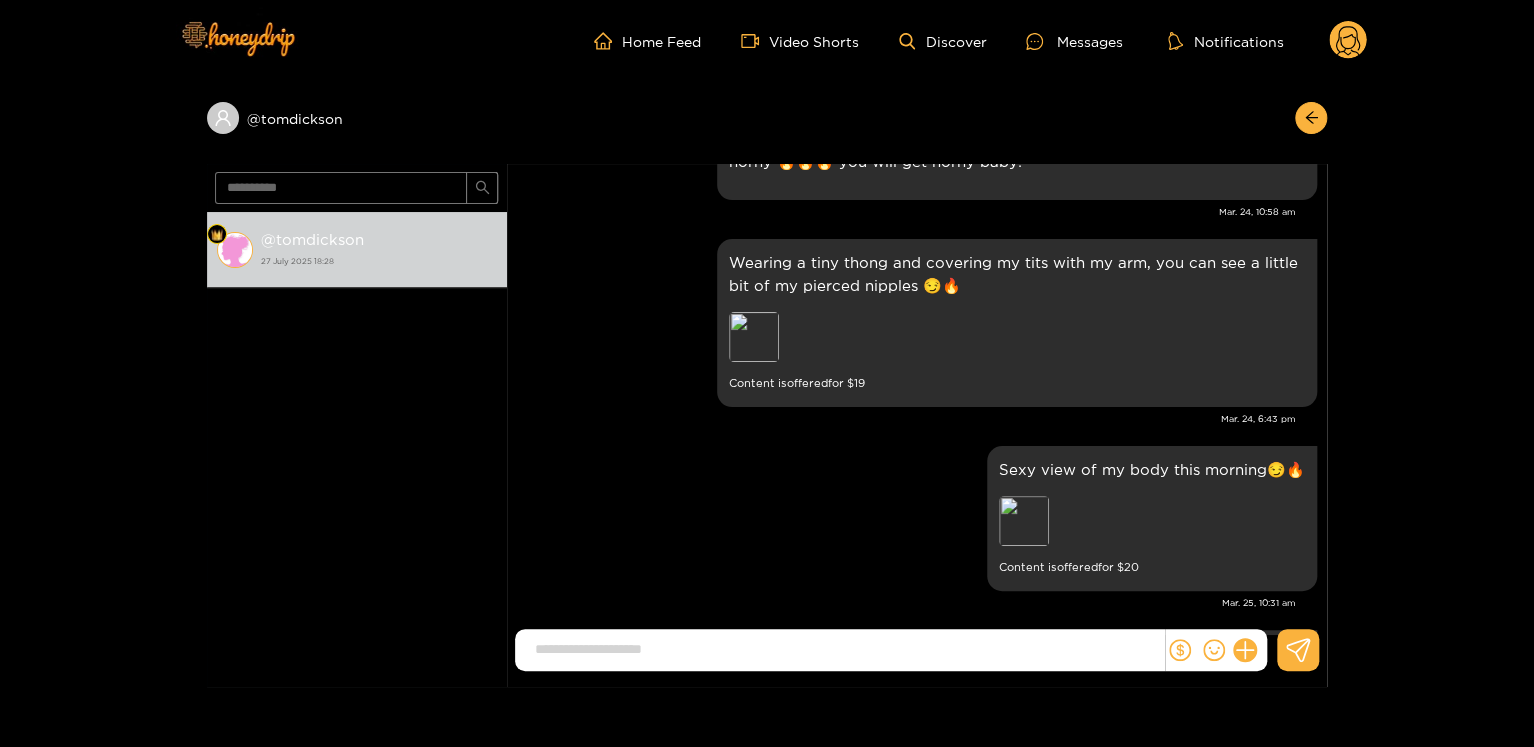 scroll, scrollTop: 416, scrollLeft: 0, axis: vertical 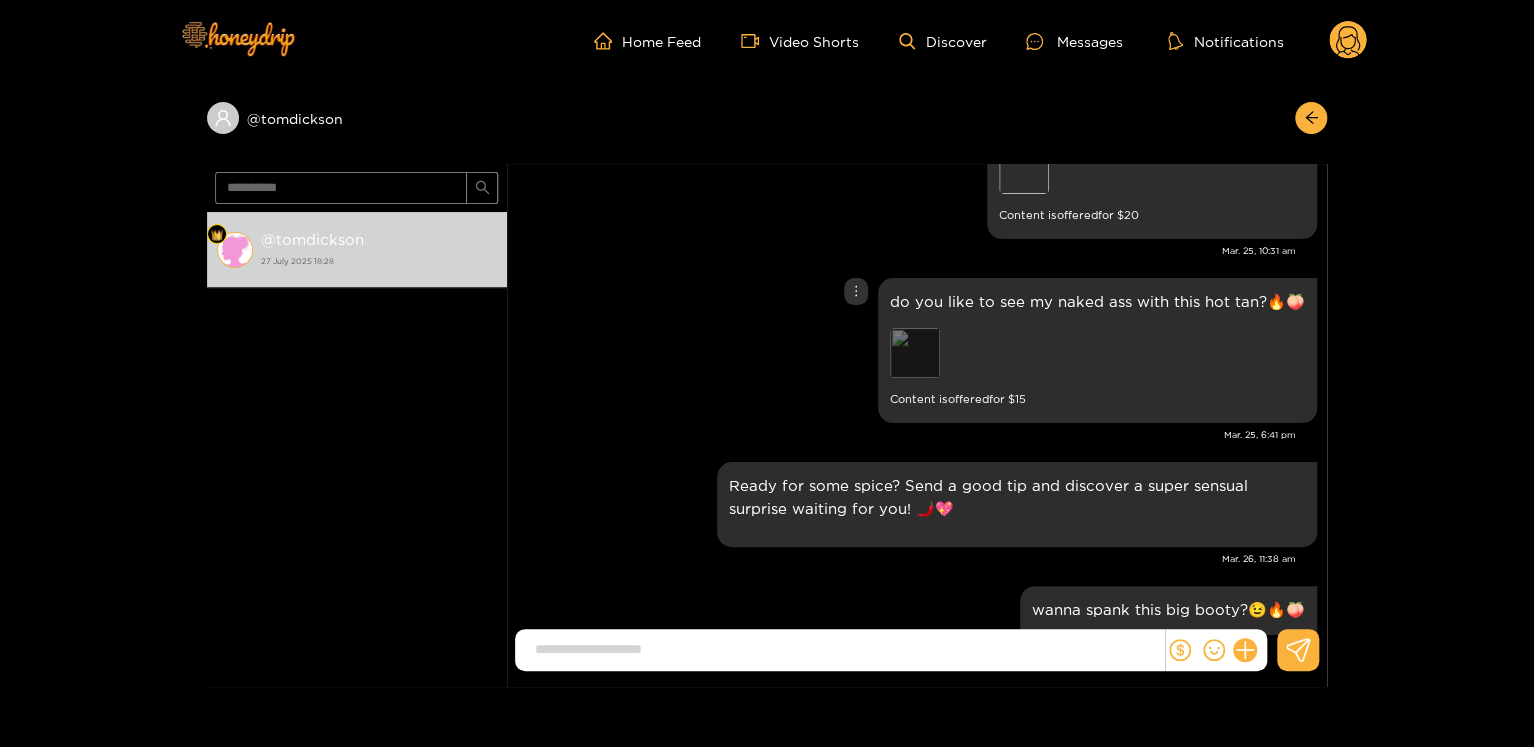 click on "Preview" at bounding box center [915, 353] 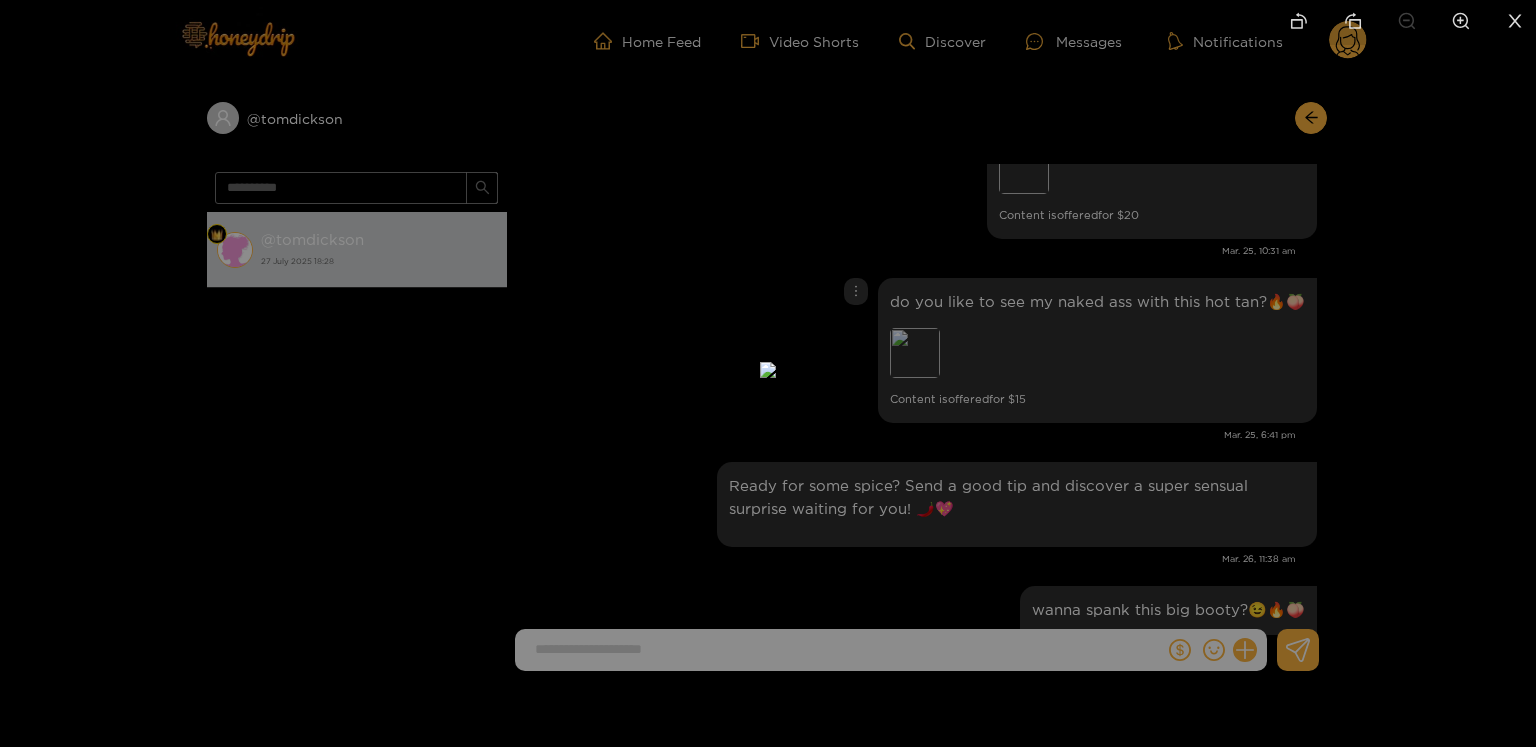 click at bounding box center (768, 373) 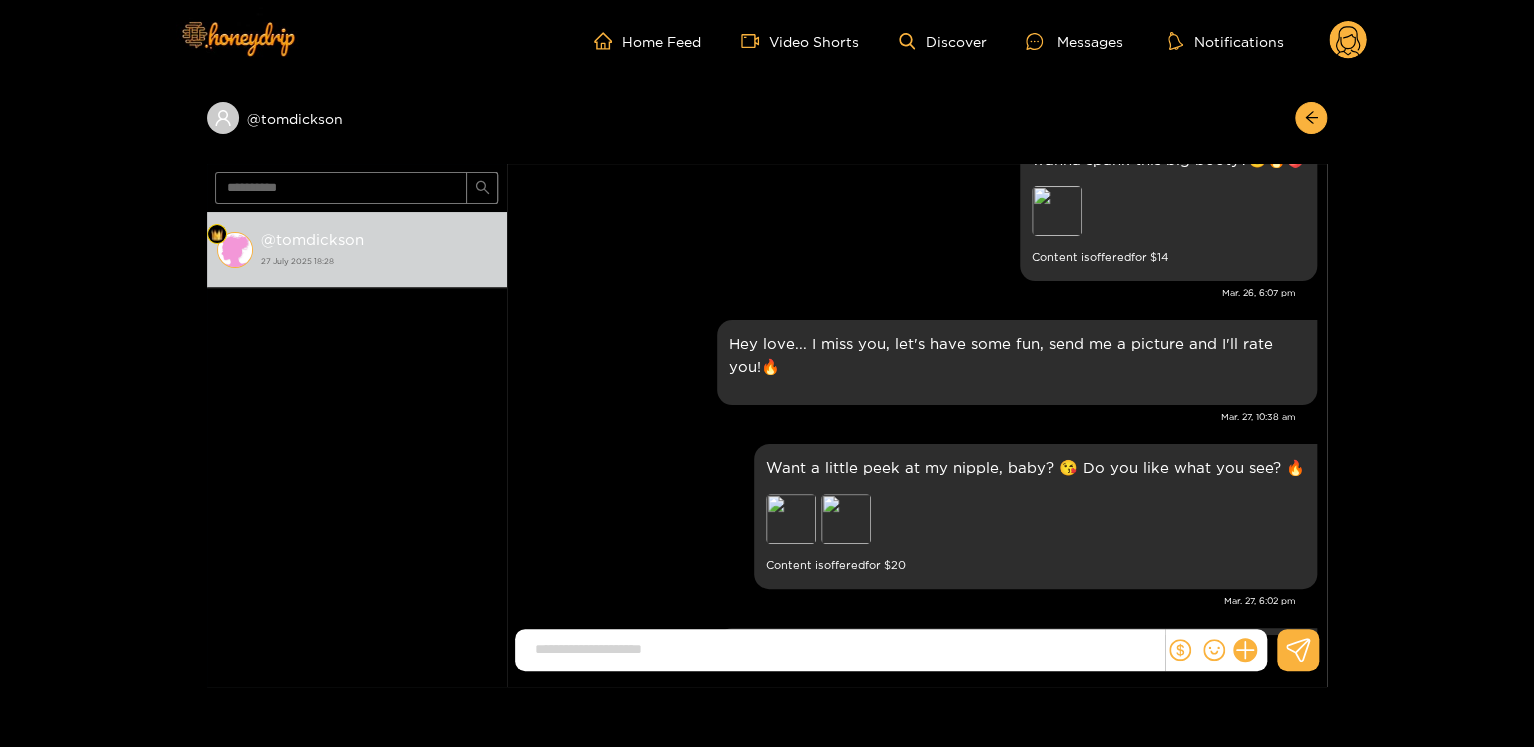 scroll, scrollTop: 864, scrollLeft: 0, axis: vertical 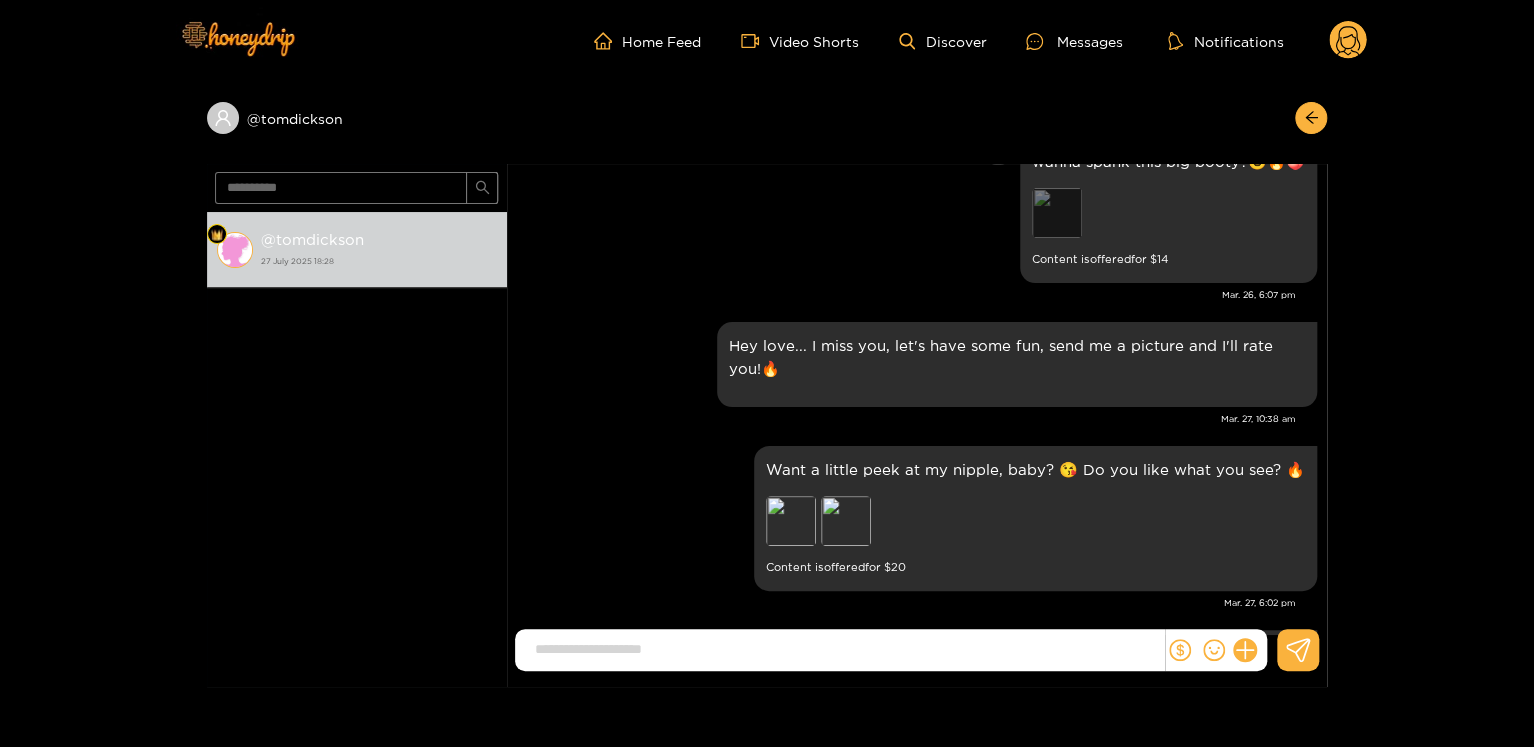 click on "Preview" at bounding box center [1057, 213] 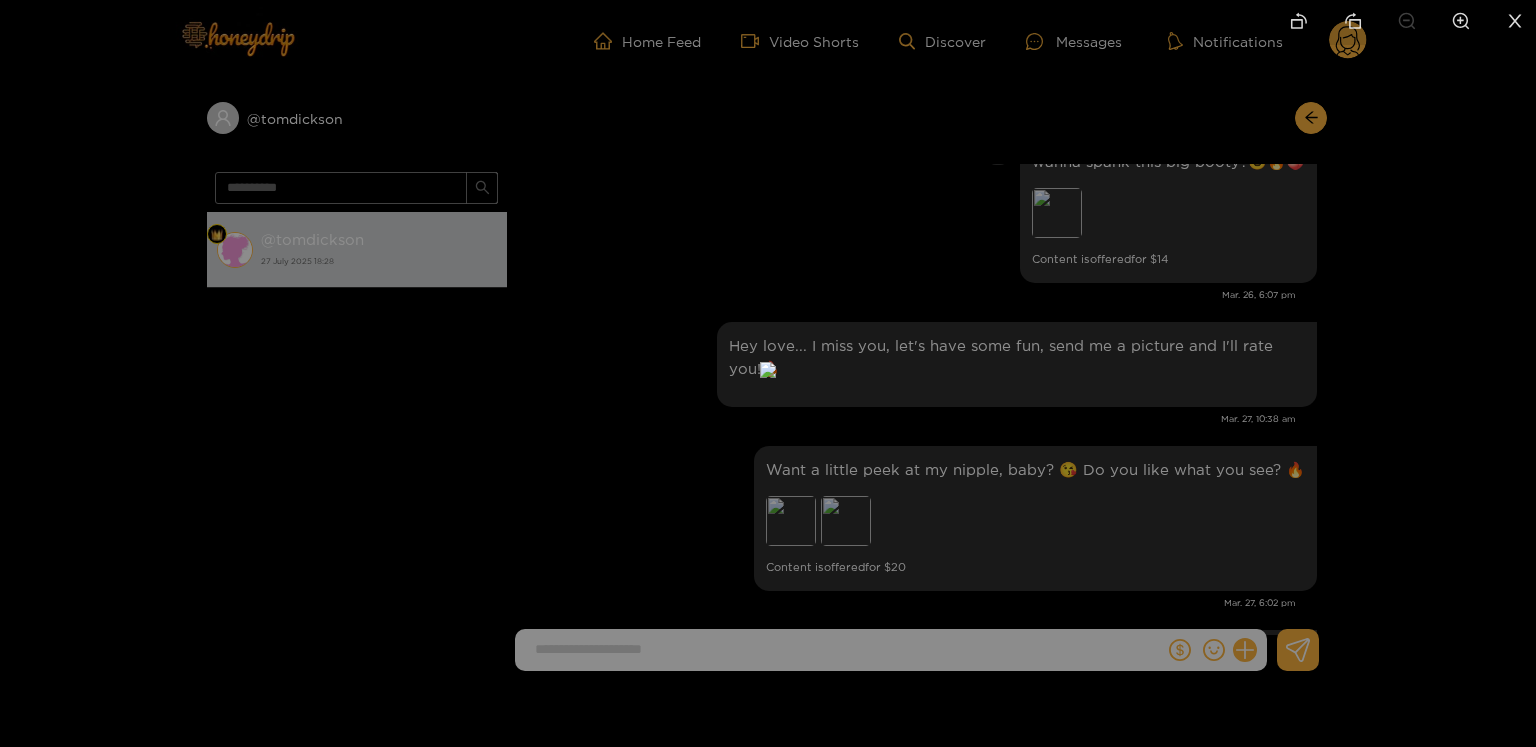 click at bounding box center [768, 373] 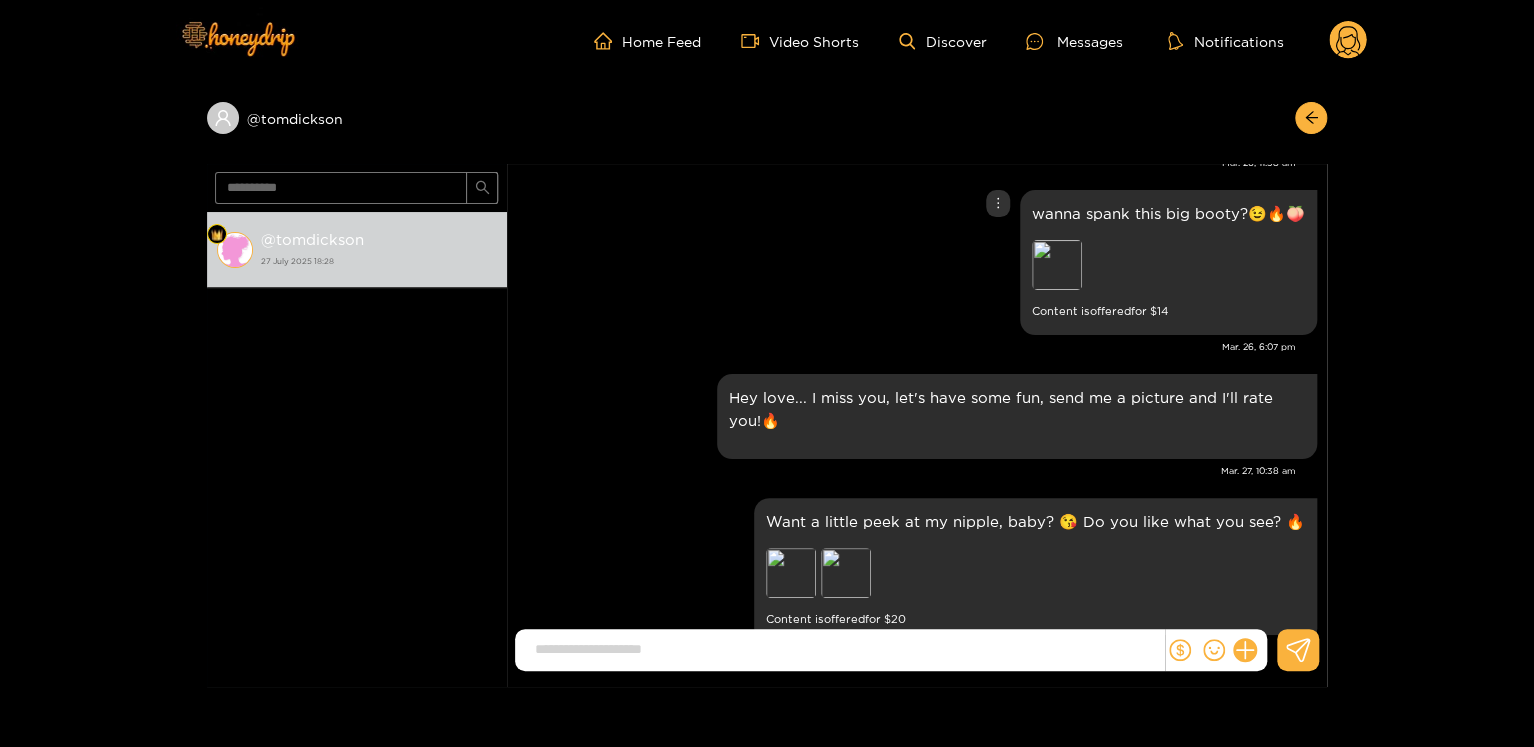 scroll, scrollTop: 814, scrollLeft: 0, axis: vertical 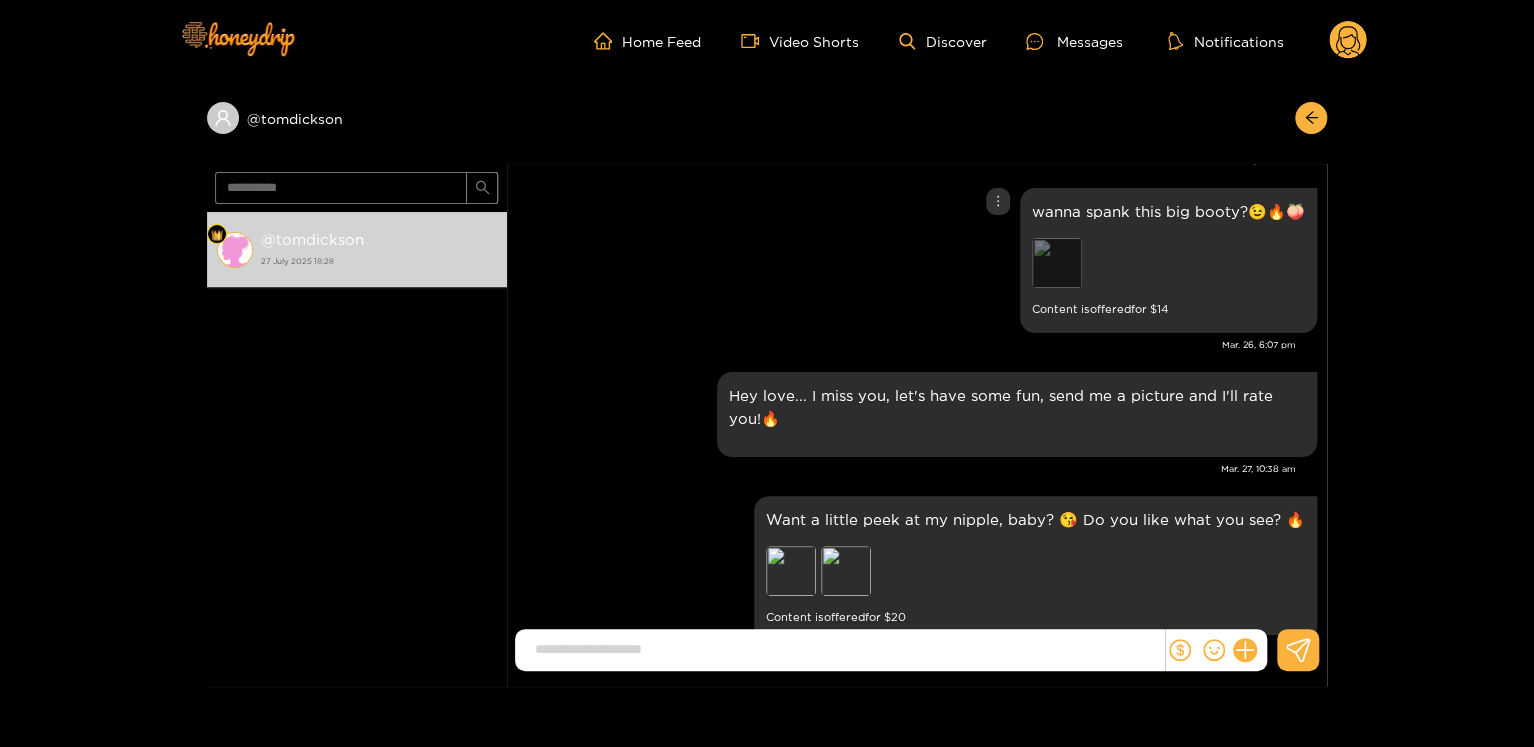 click on "Preview" at bounding box center [1057, 263] 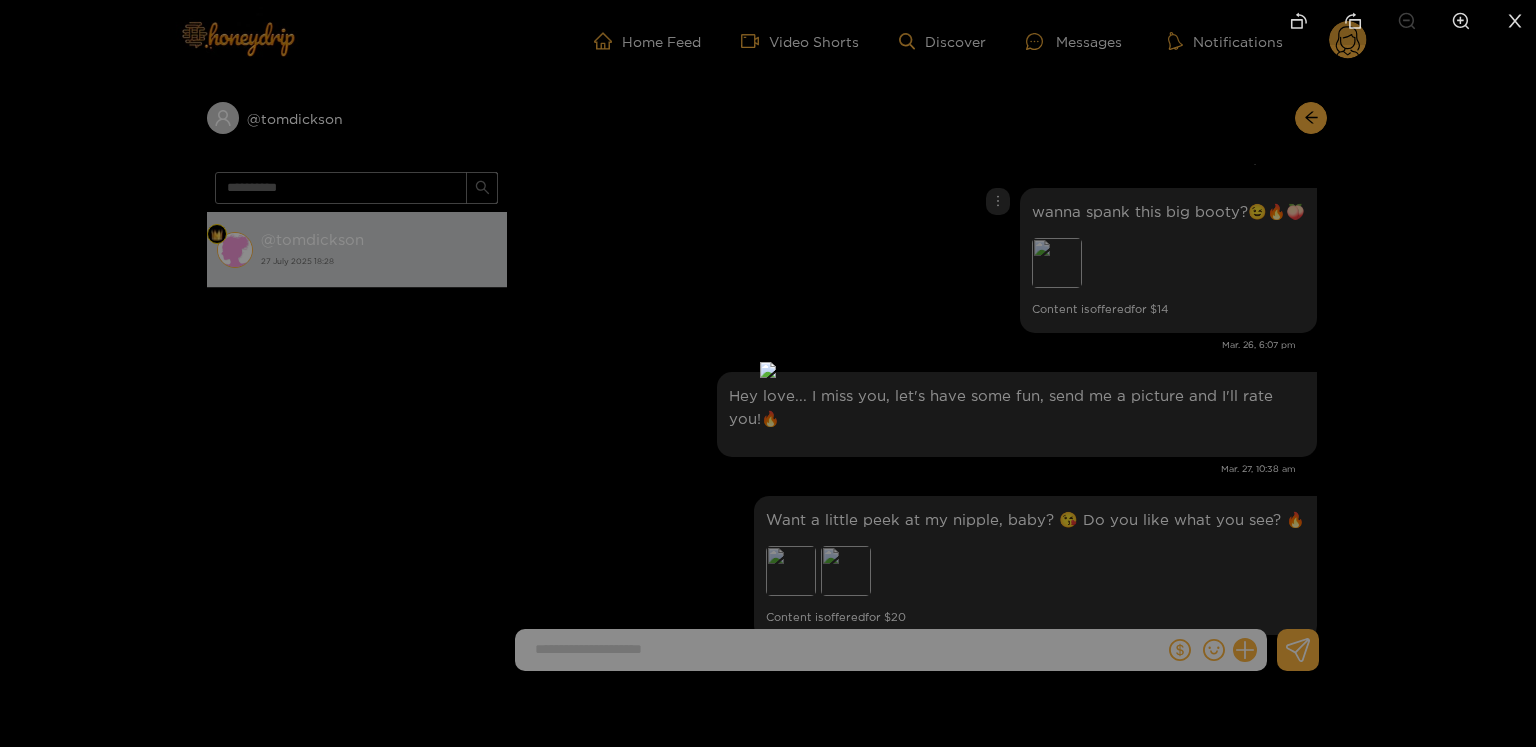 click at bounding box center [768, 373] 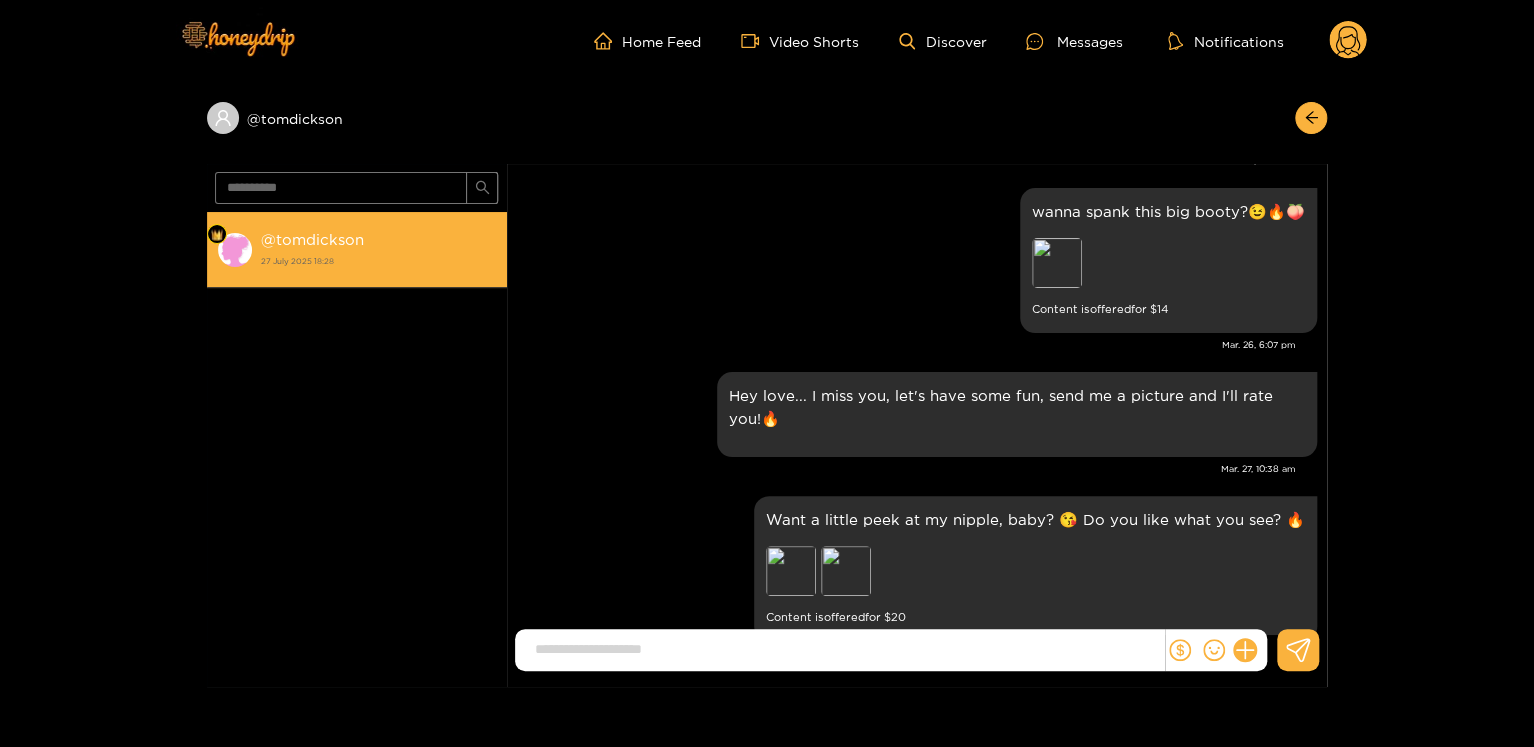 click on "[USERNAME]" at bounding box center [312, 239] 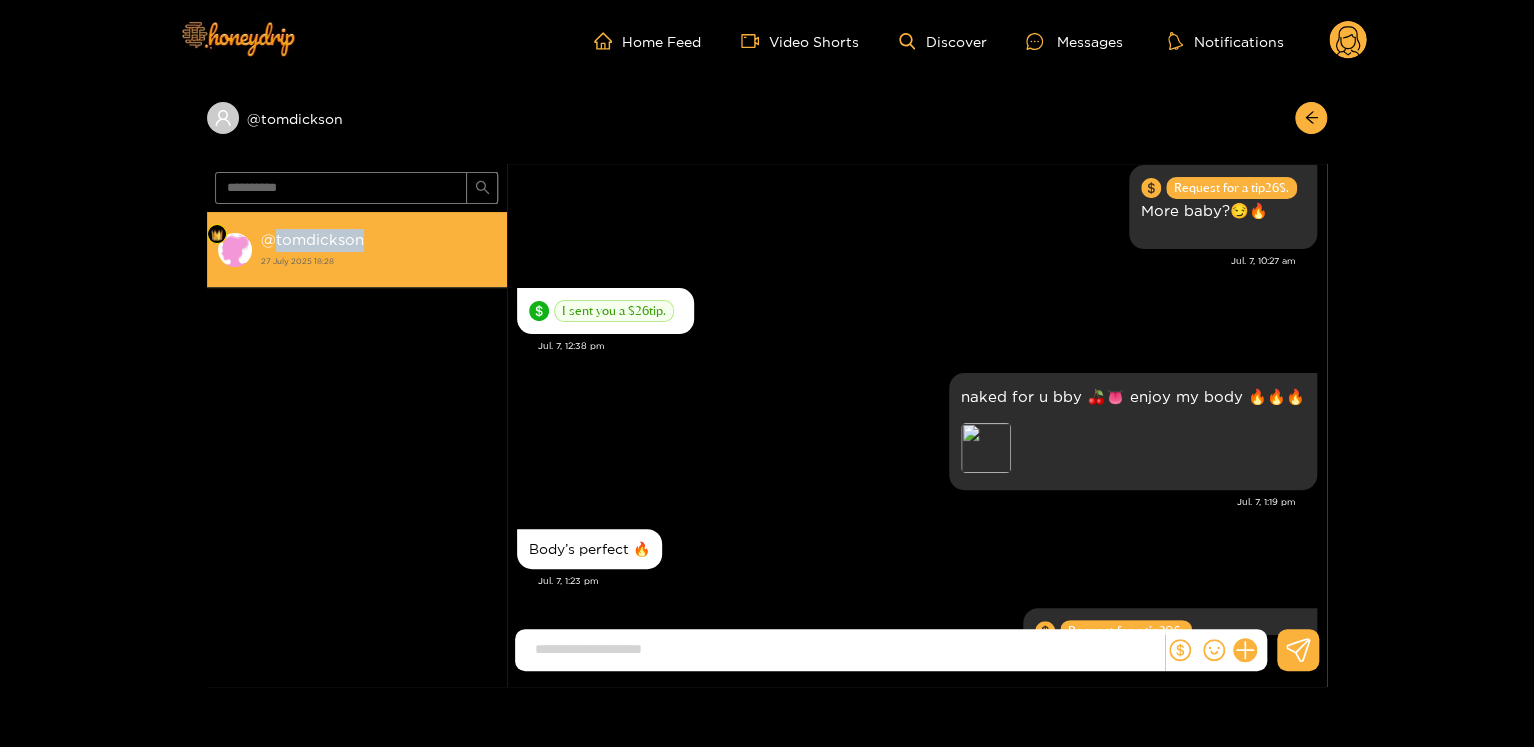 scroll, scrollTop: 556, scrollLeft: 0, axis: vertical 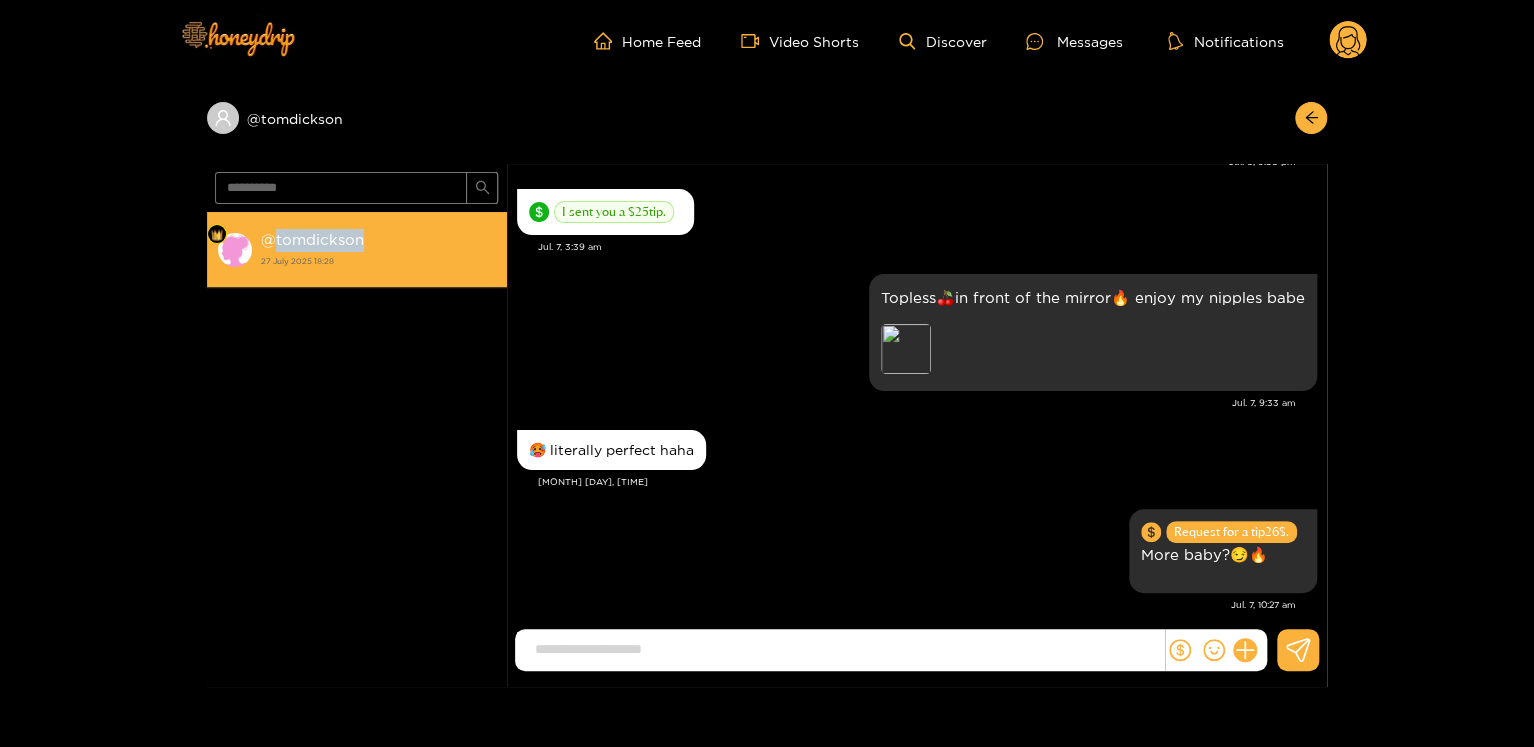 copy on "tomdickson" 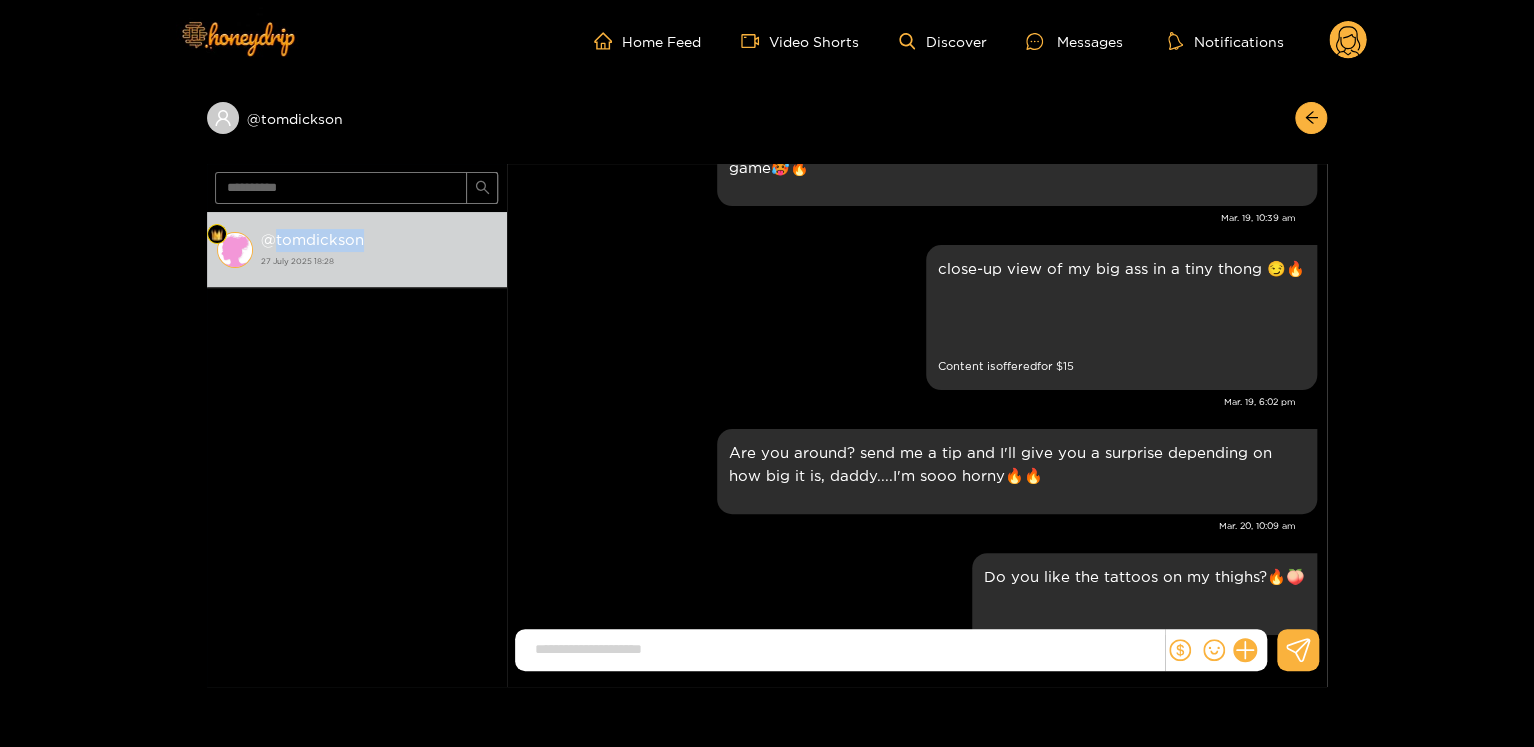 scroll, scrollTop: 2972, scrollLeft: 0, axis: vertical 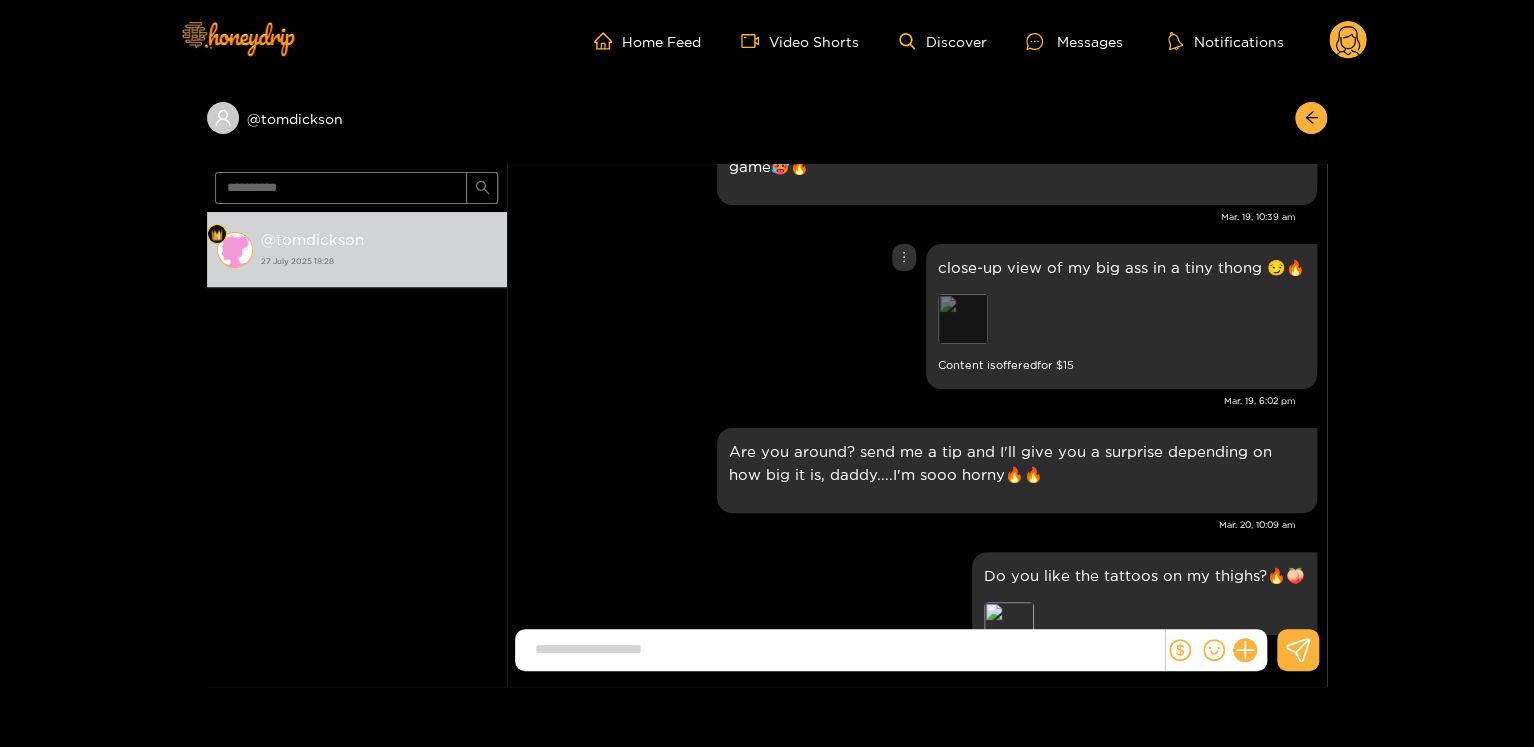 click on "Preview" at bounding box center (963, 319) 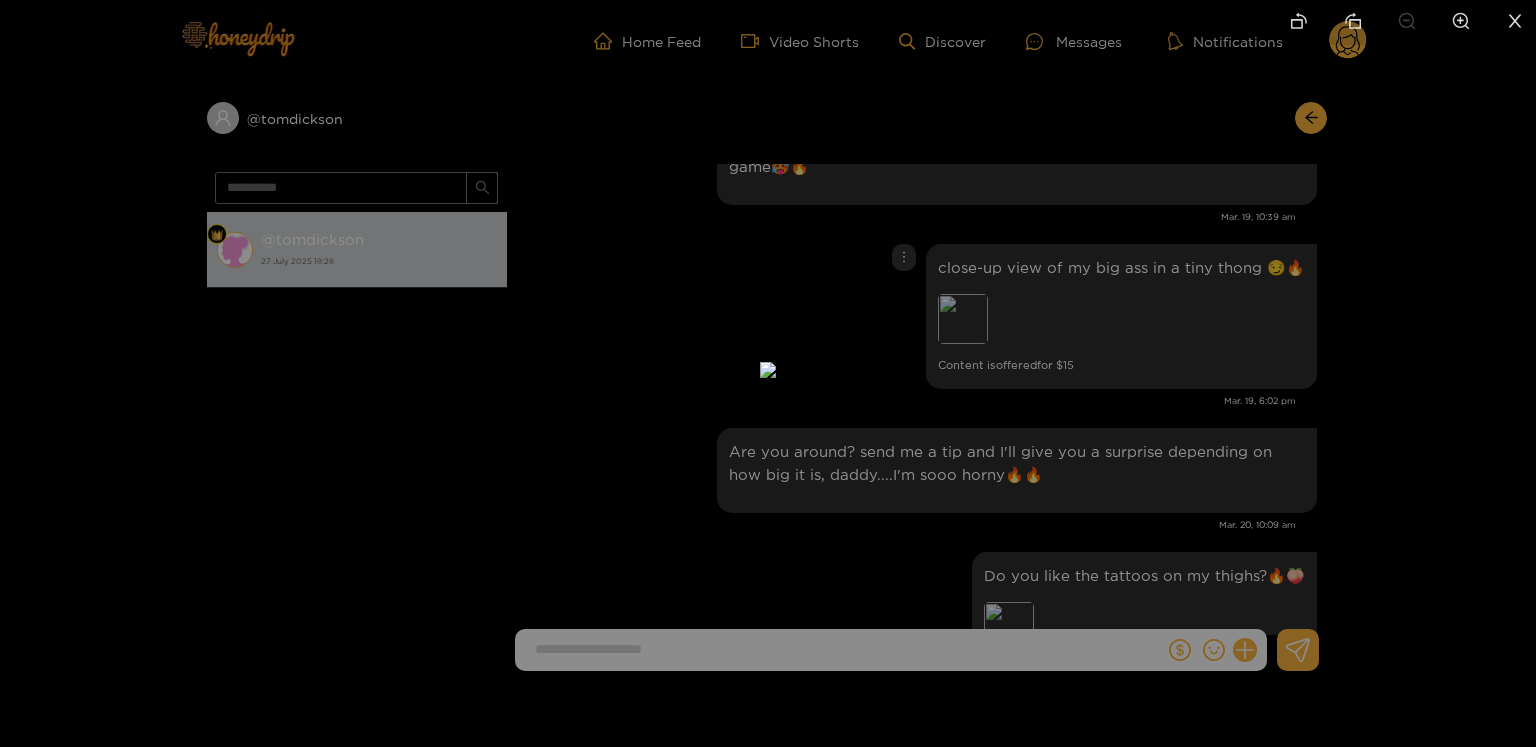 click at bounding box center (768, 373) 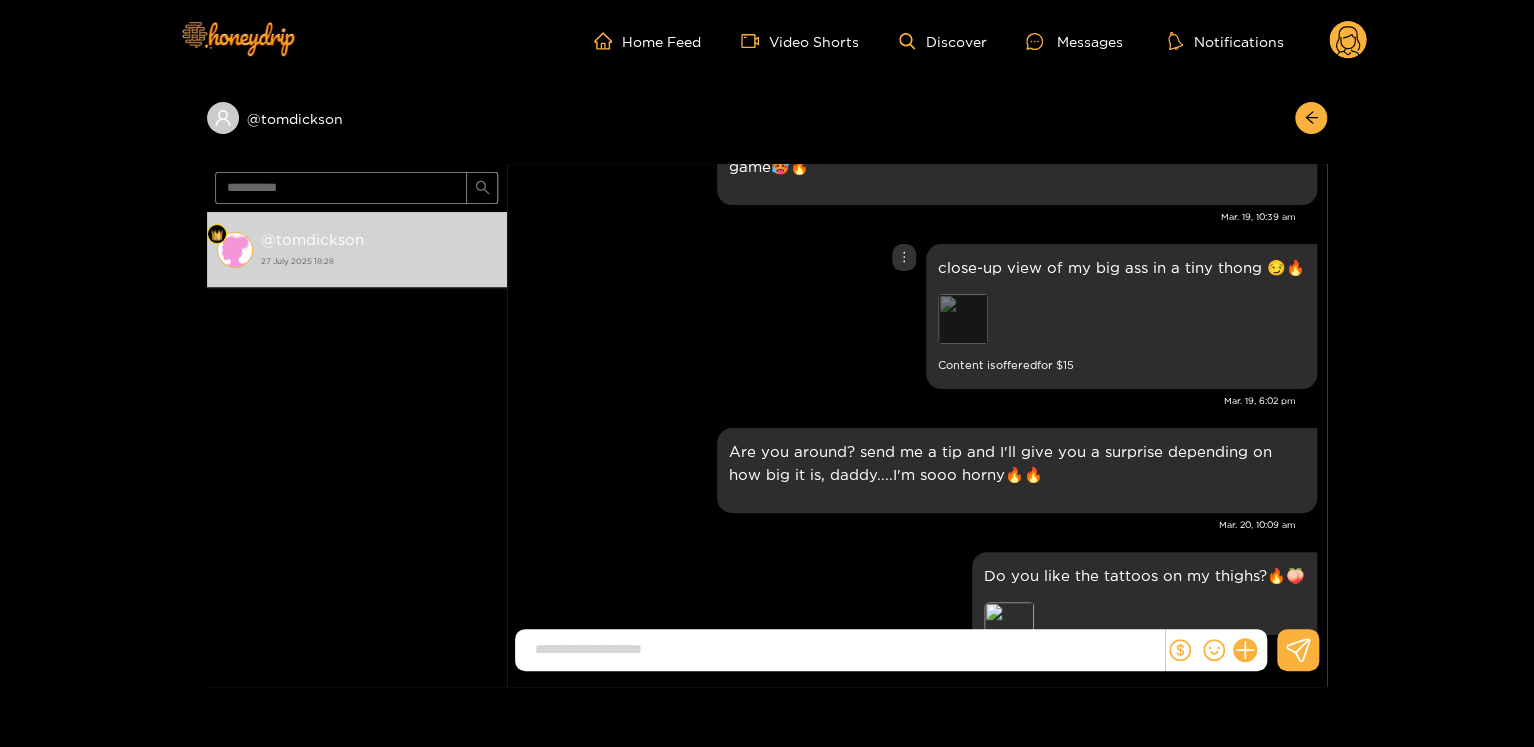 click on "Preview" at bounding box center (963, 319) 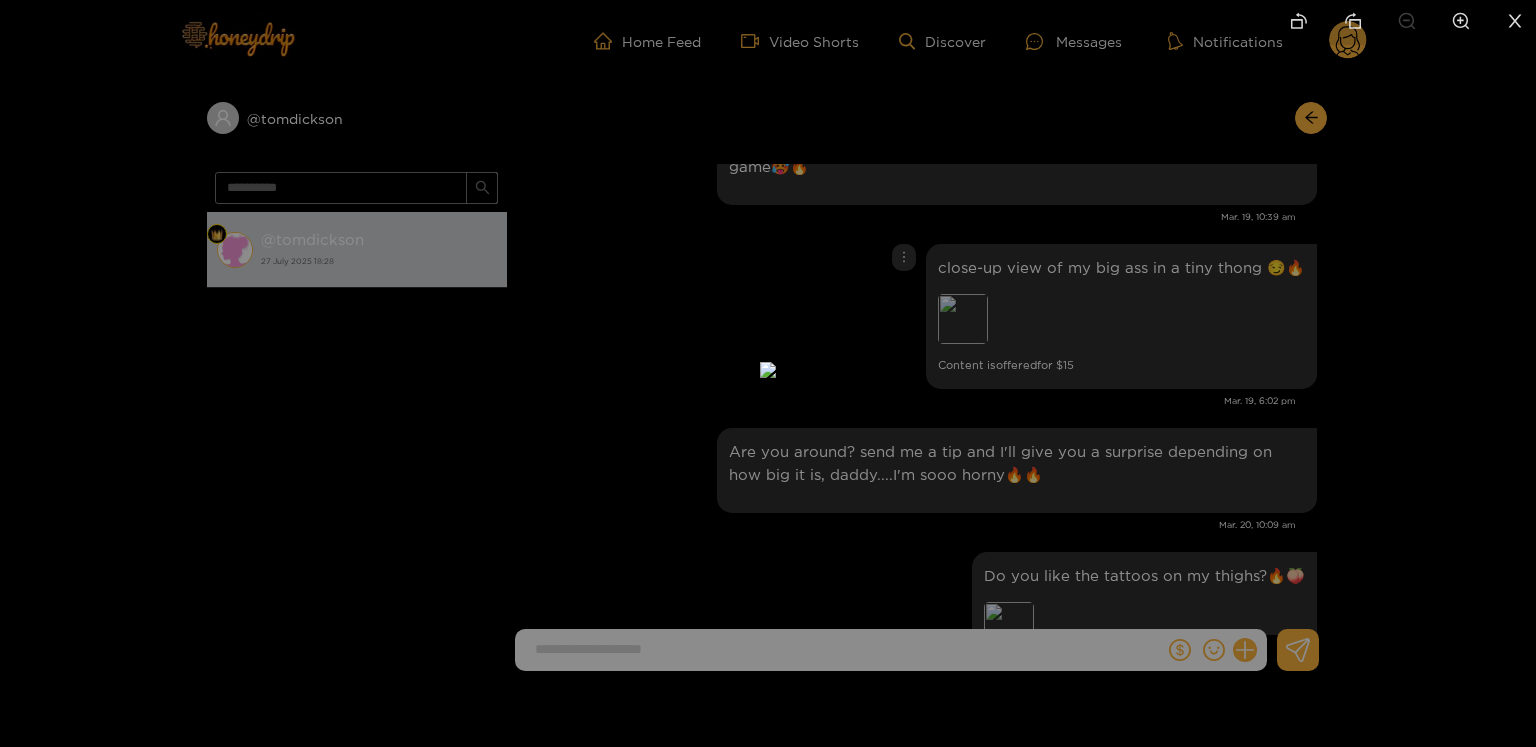 click at bounding box center [768, 373] 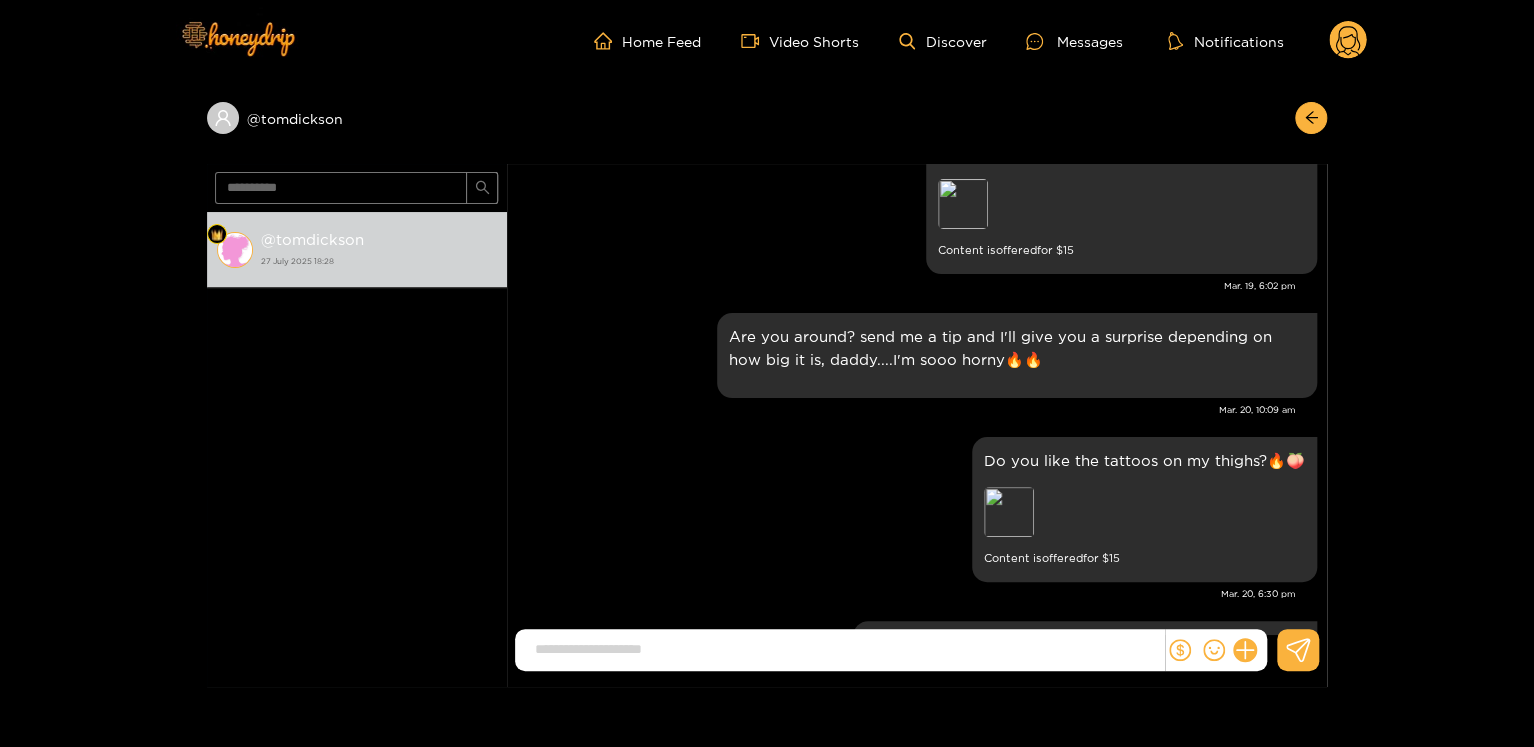 scroll, scrollTop: 3084, scrollLeft: 0, axis: vertical 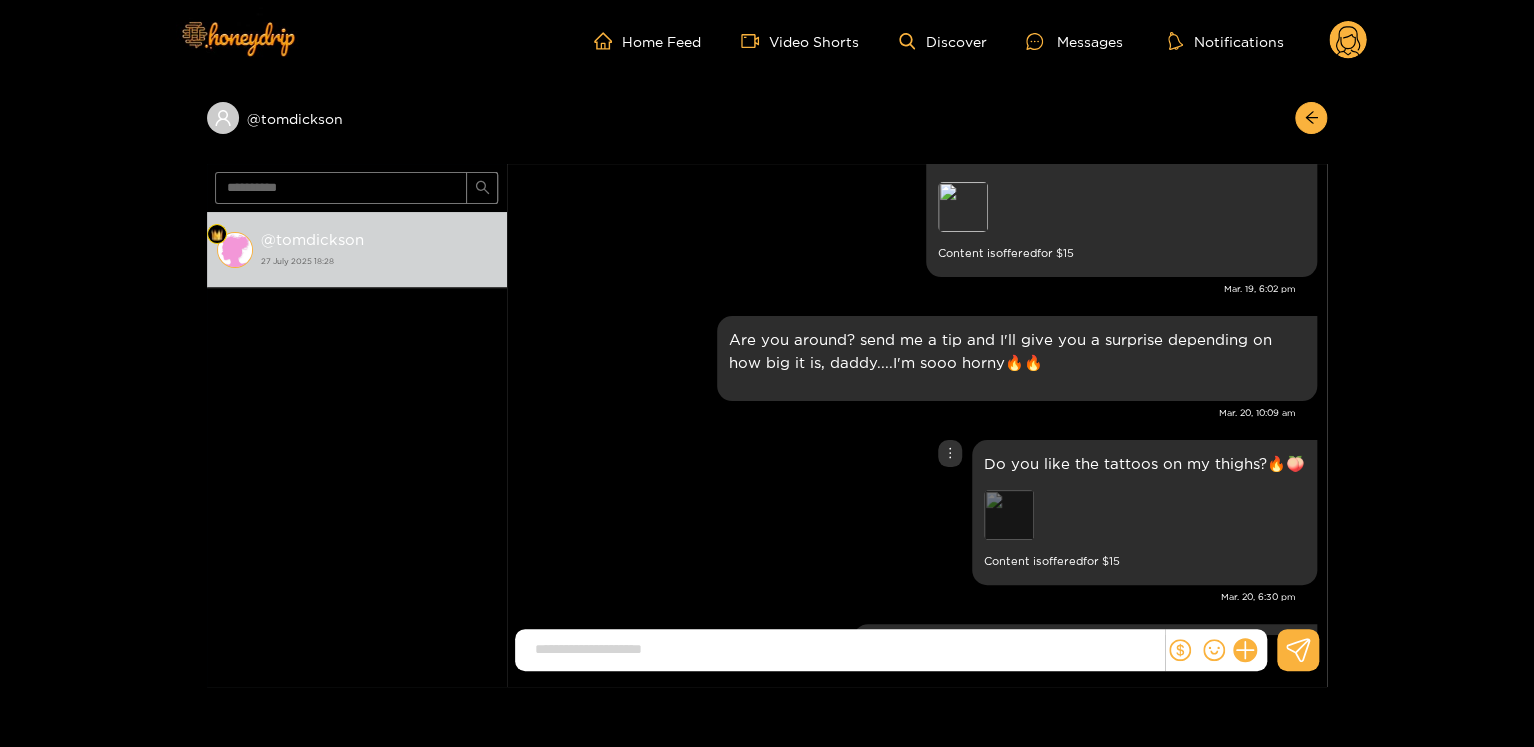 click on "Preview" at bounding box center (1009, 515) 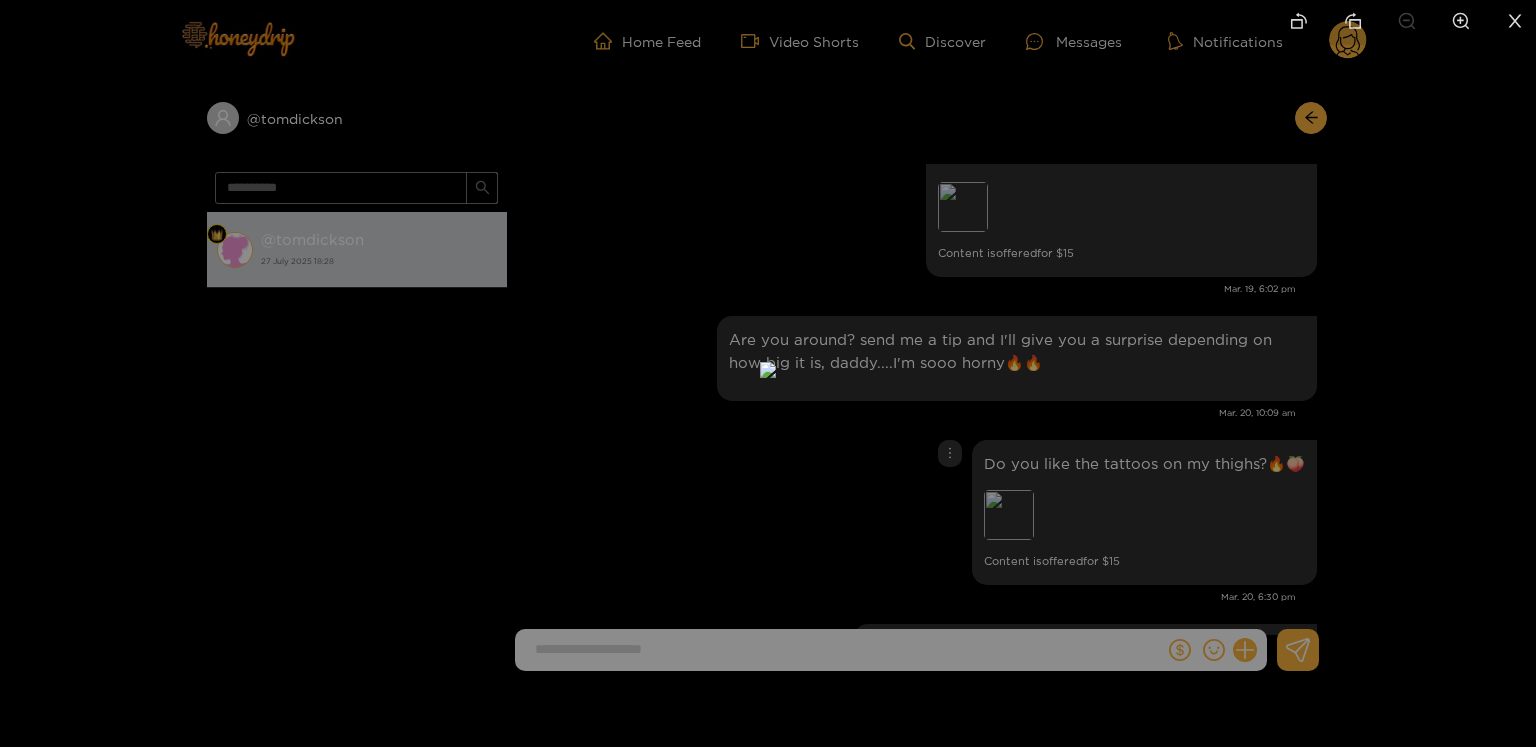 click at bounding box center (768, 373) 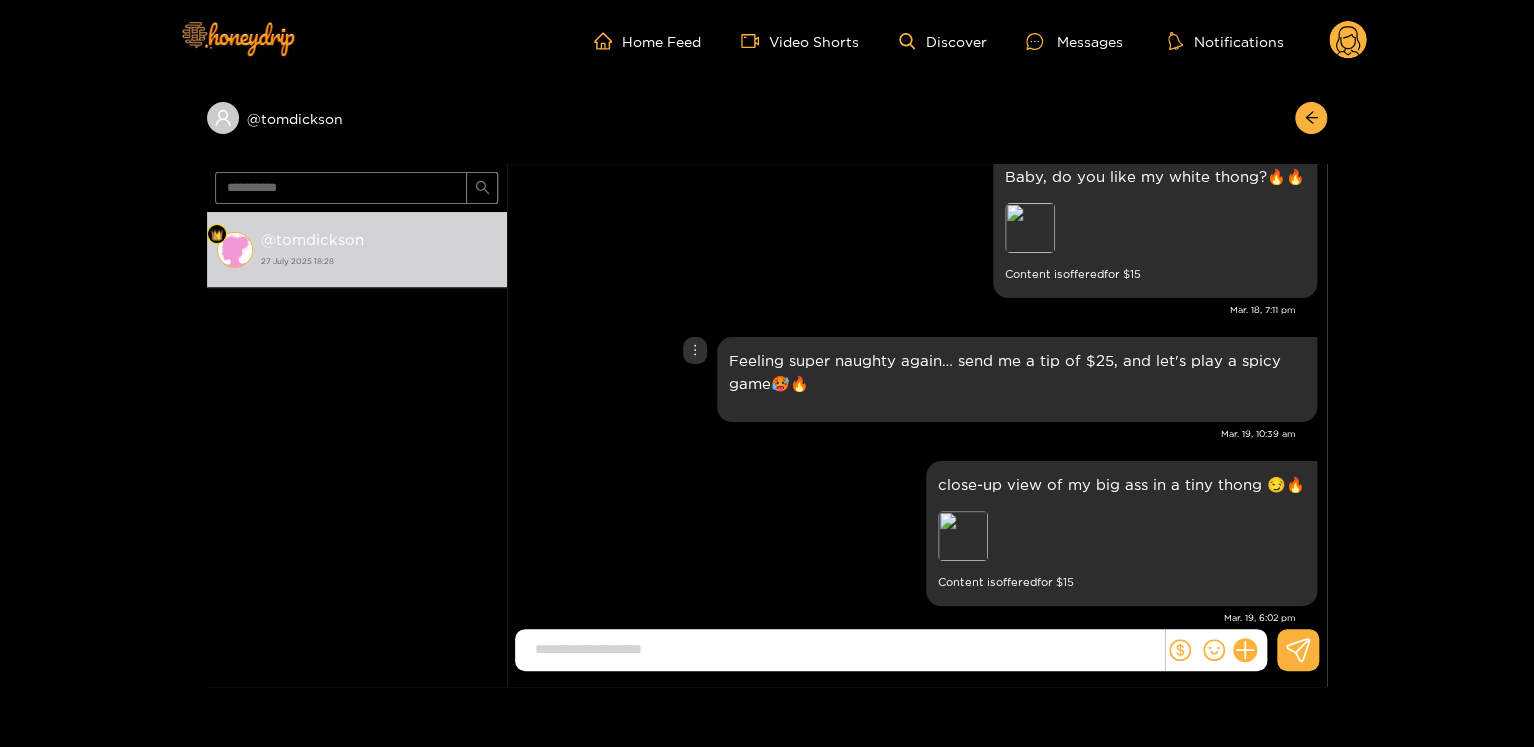 scroll, scrollTop: 2712, scrollLeft: 0, axis: vertical 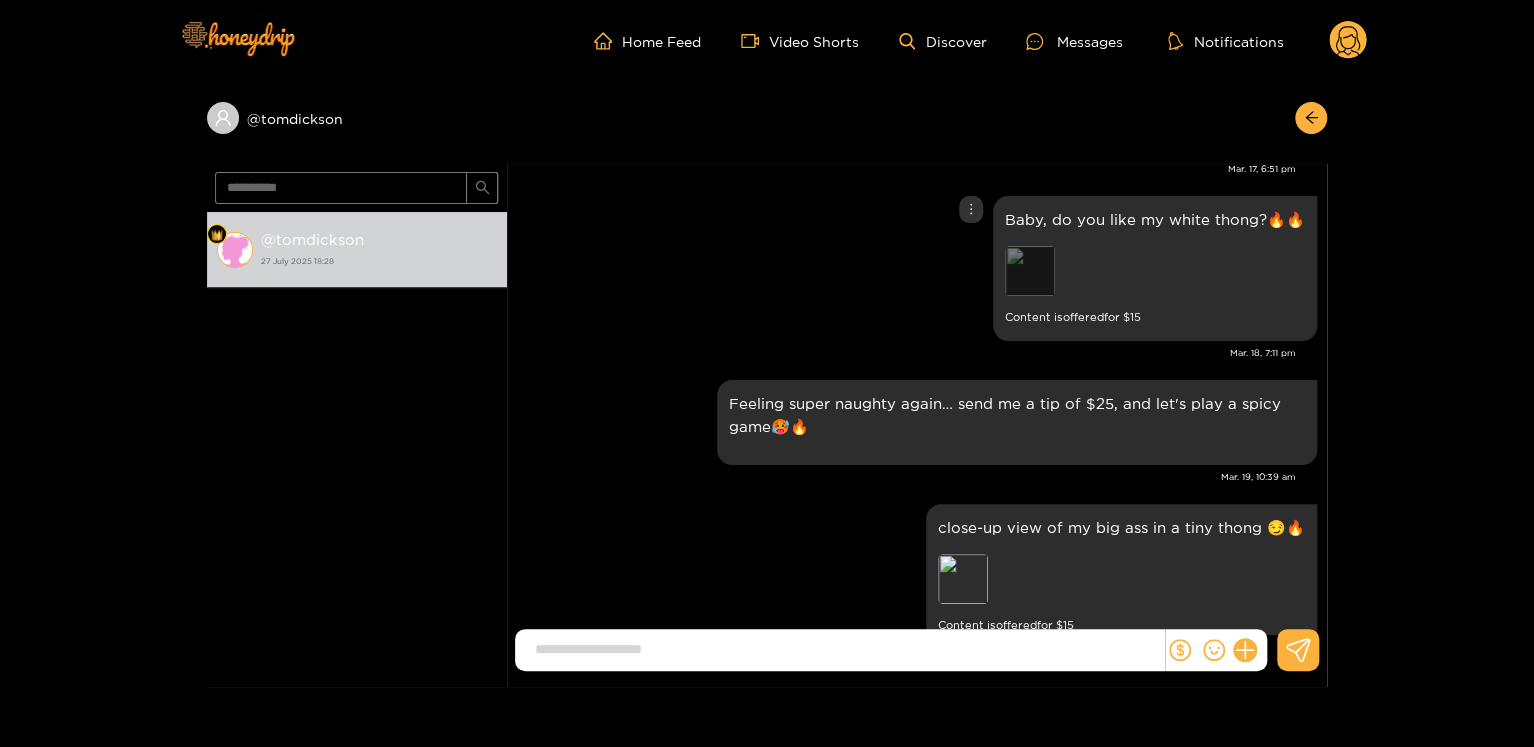 click on "Preview" at bounding box center (1030, 271) 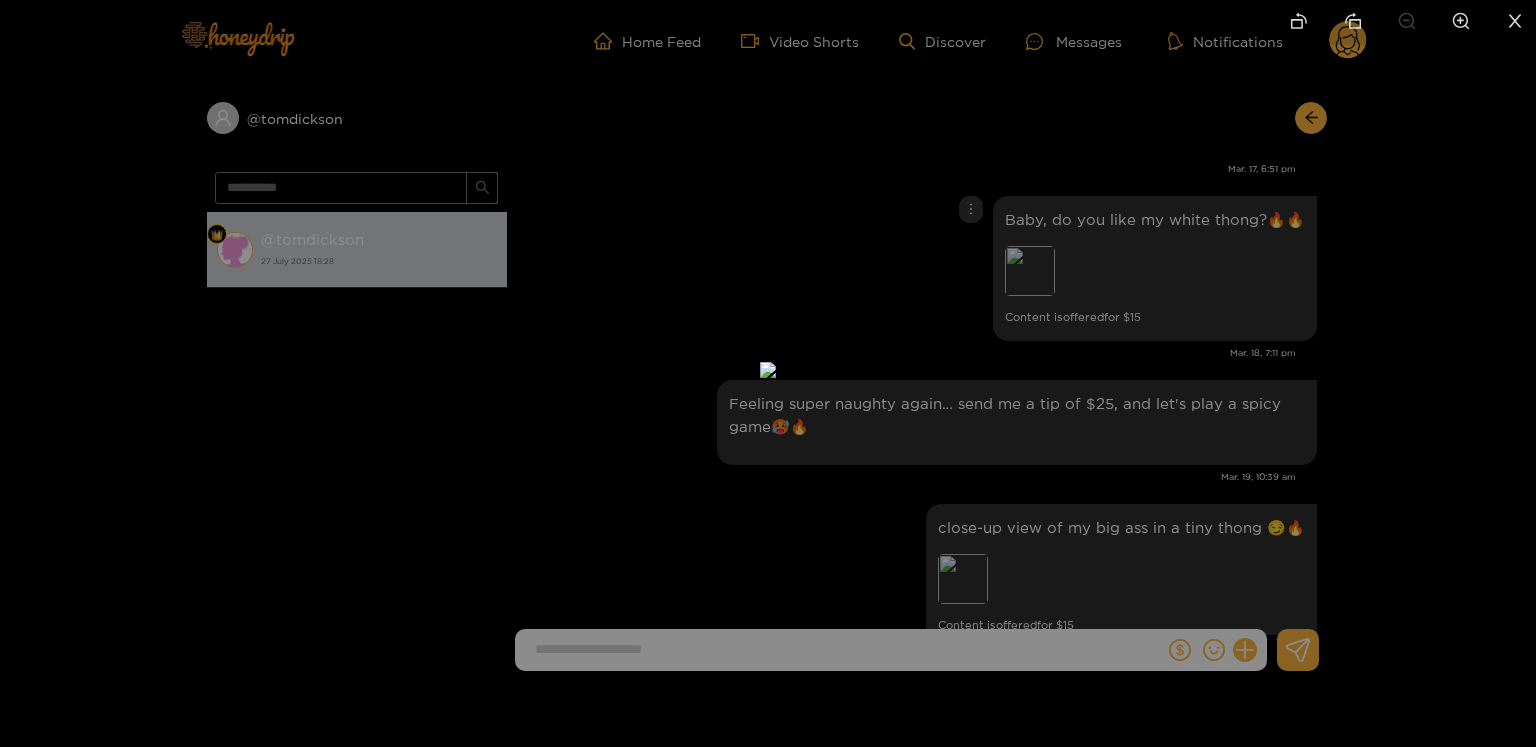 click at bounding box center [768, 373] 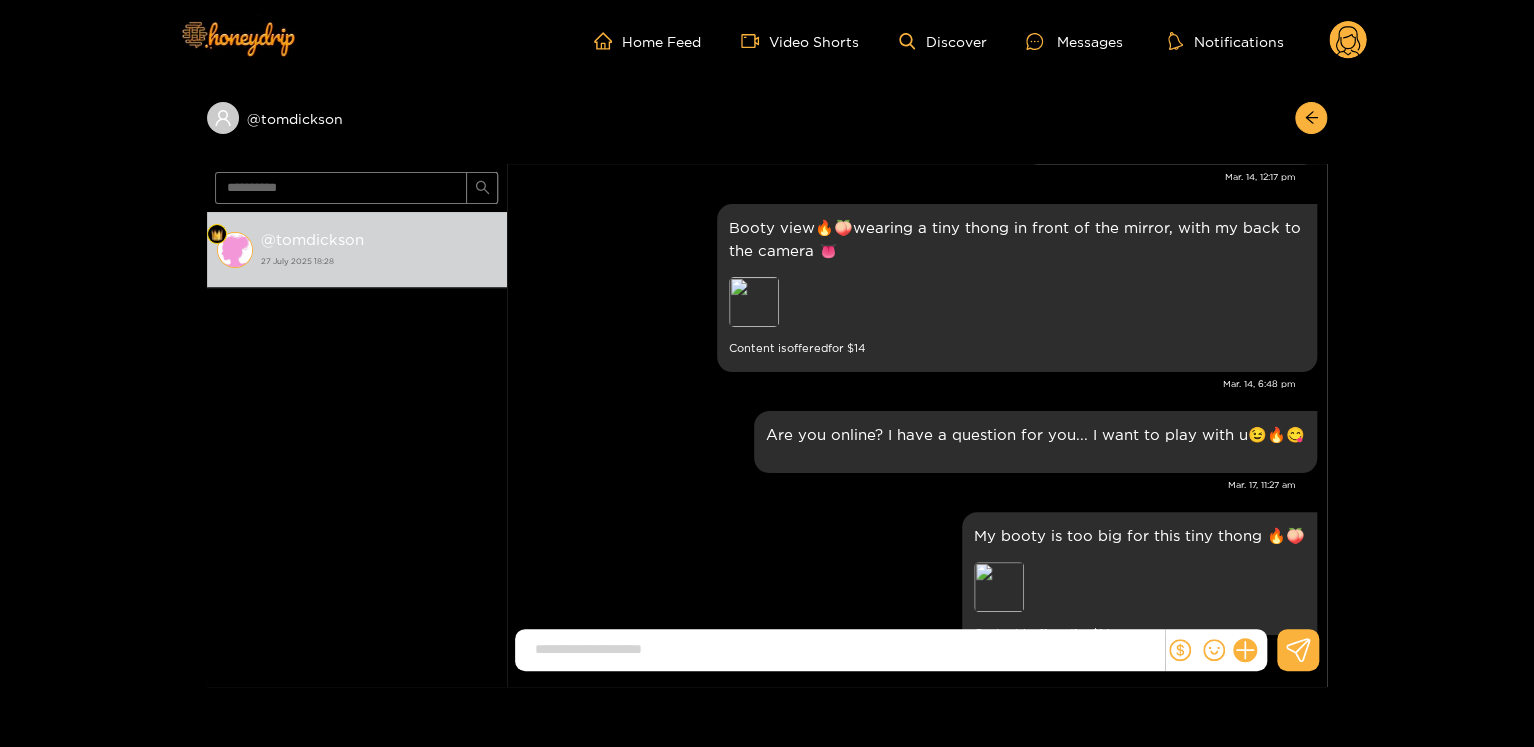 scroll, scrollTop: 2212, scrollLeft: 0, axis: vertical 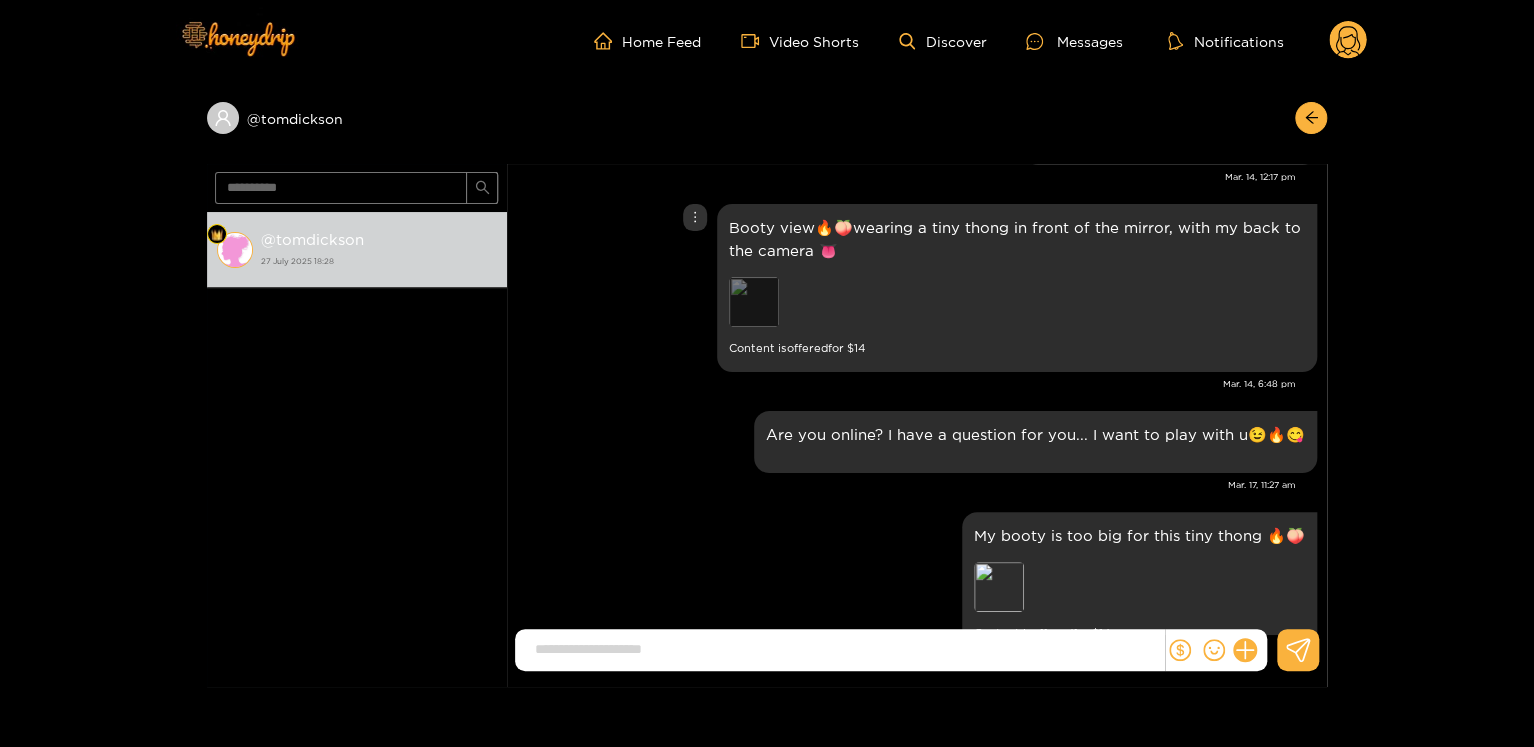 click on "Preview" at bounding box center [754, 302] 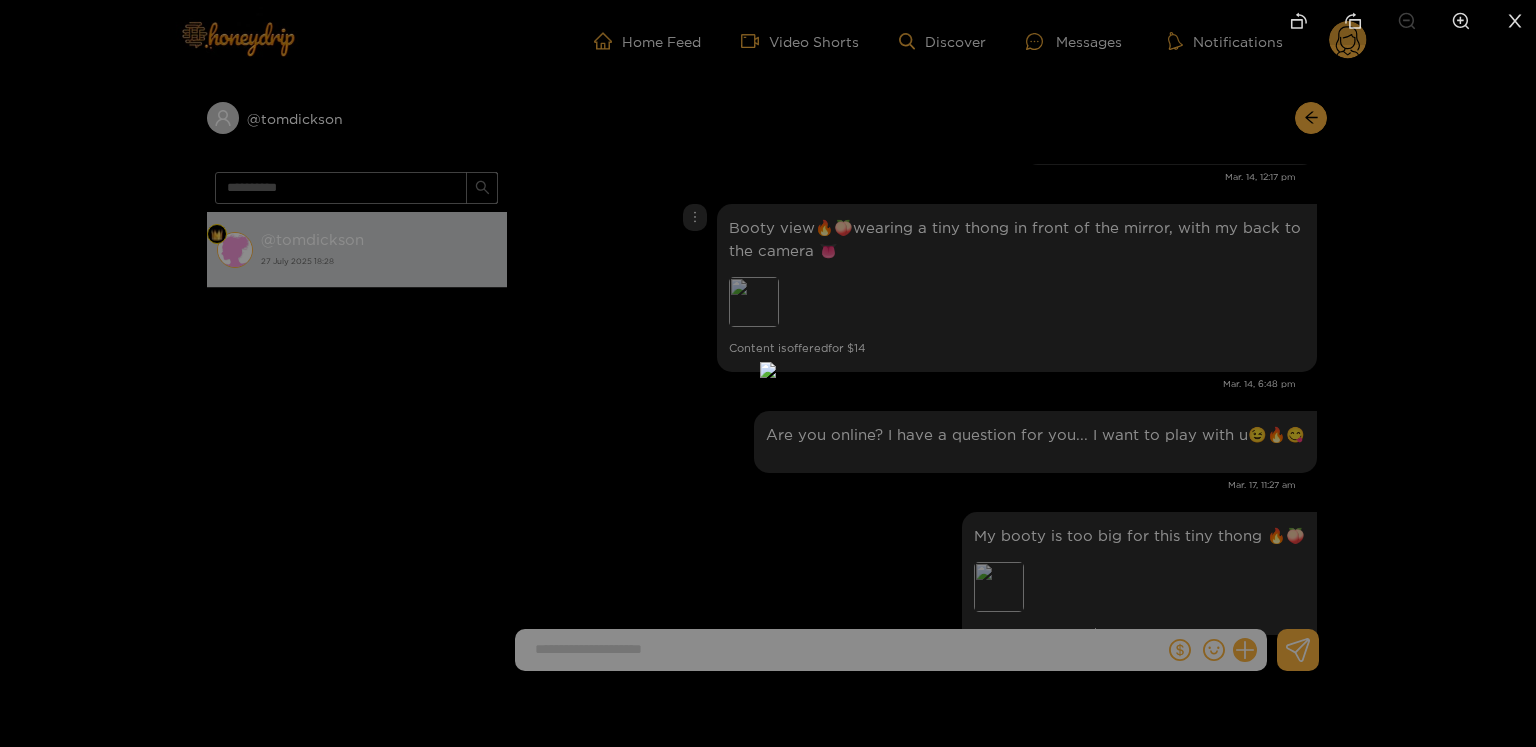 click at bounding box center (768, 373) 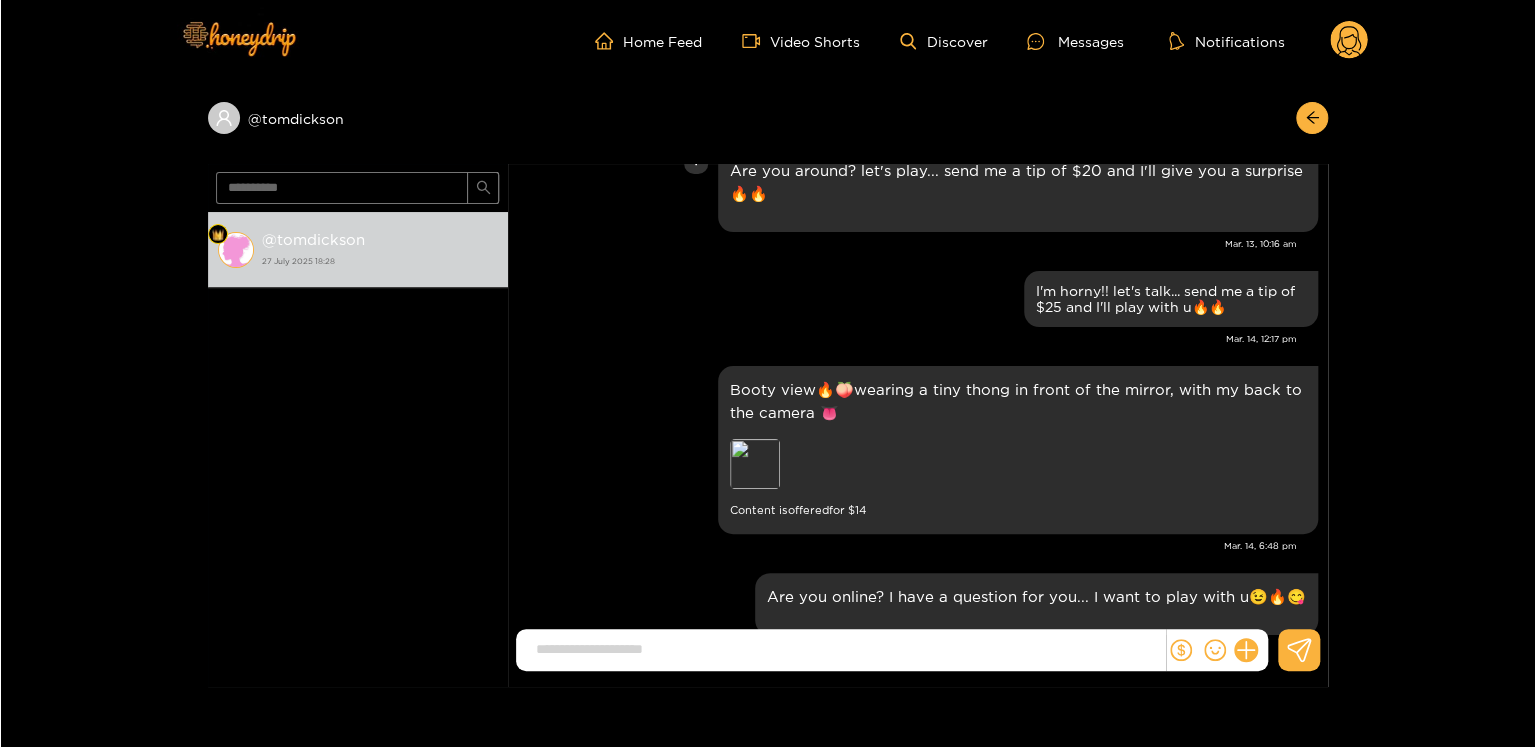 scroll, scrollTop: 2048, scrollLeft: 0, axis: vertical 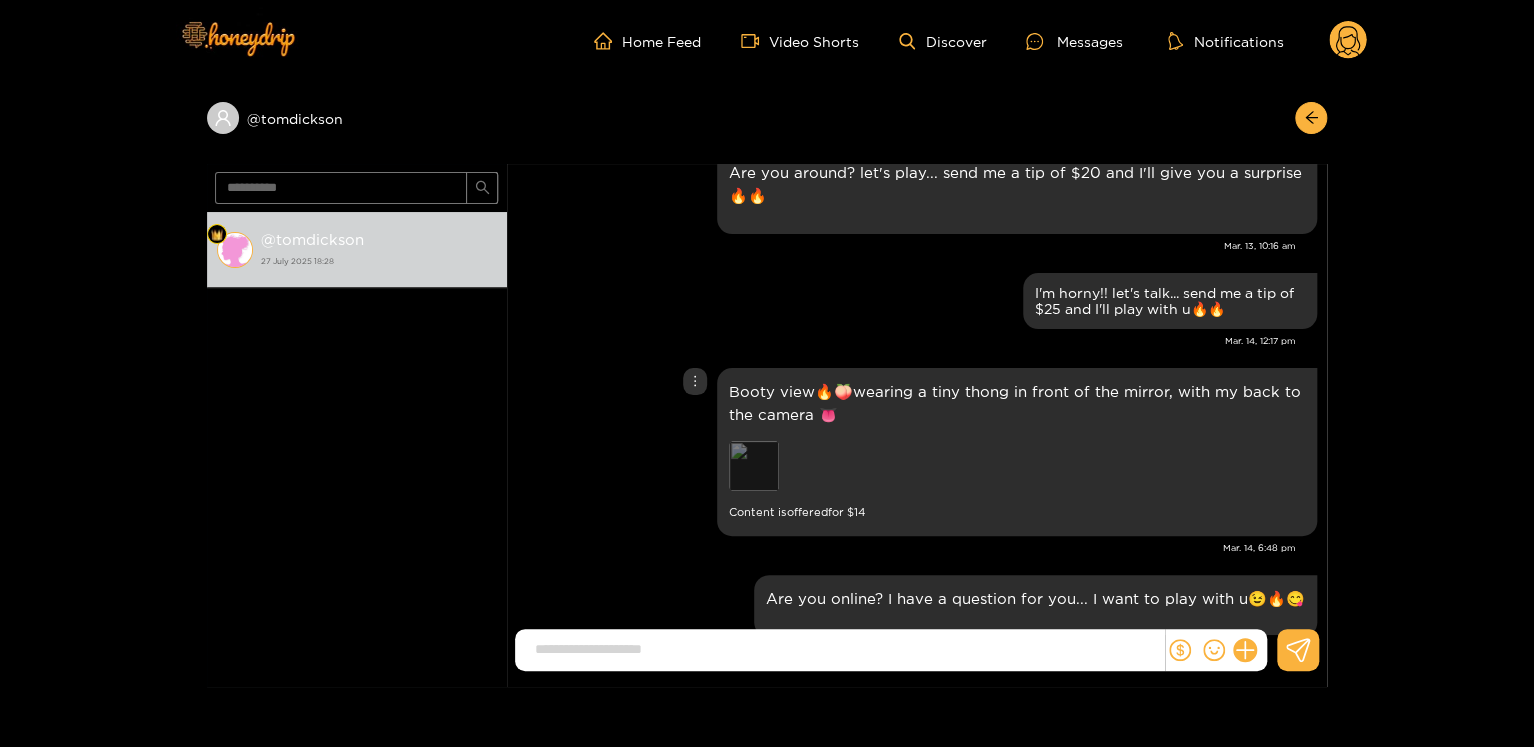 click on "Preview" at bounding box center (754, 466) 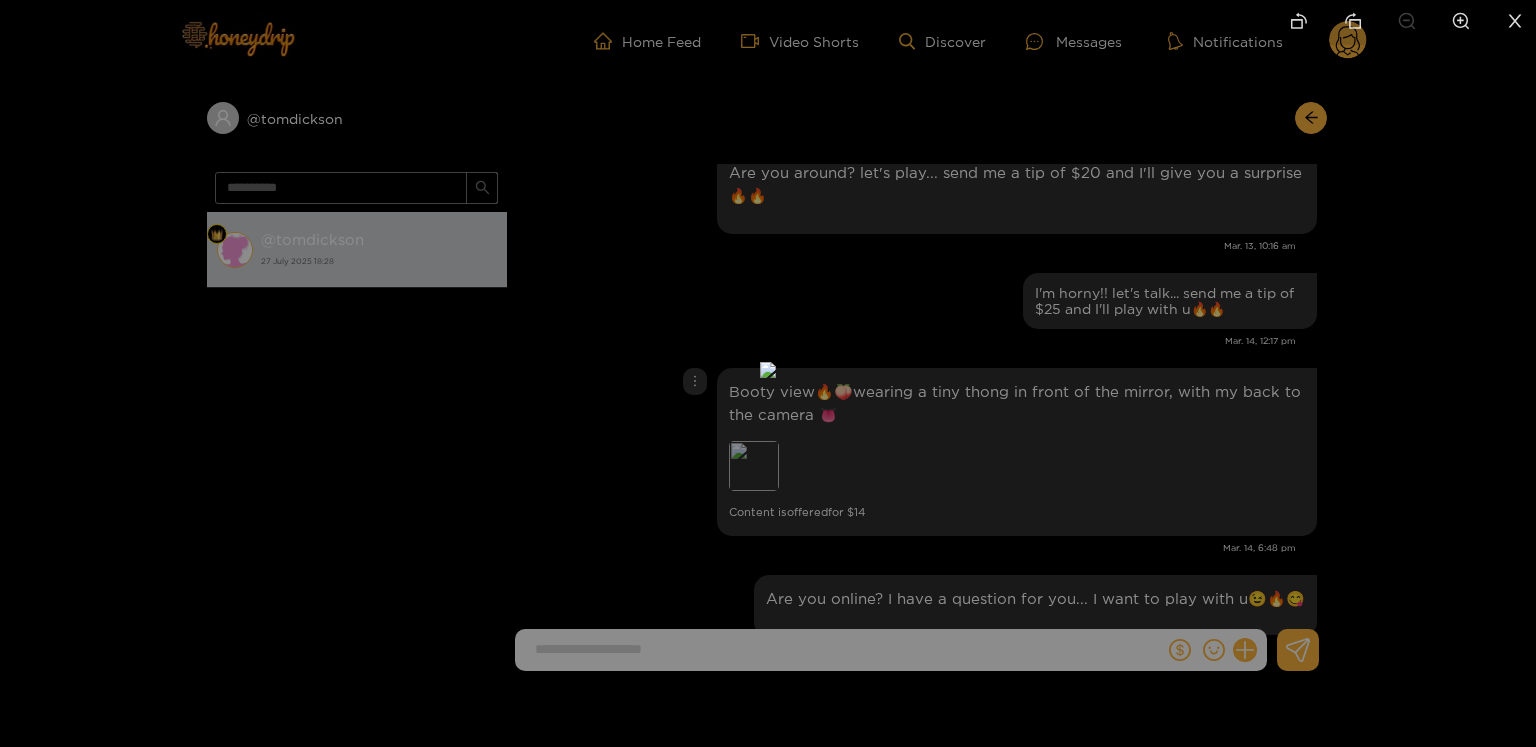 click at bounding box center (768, 373) 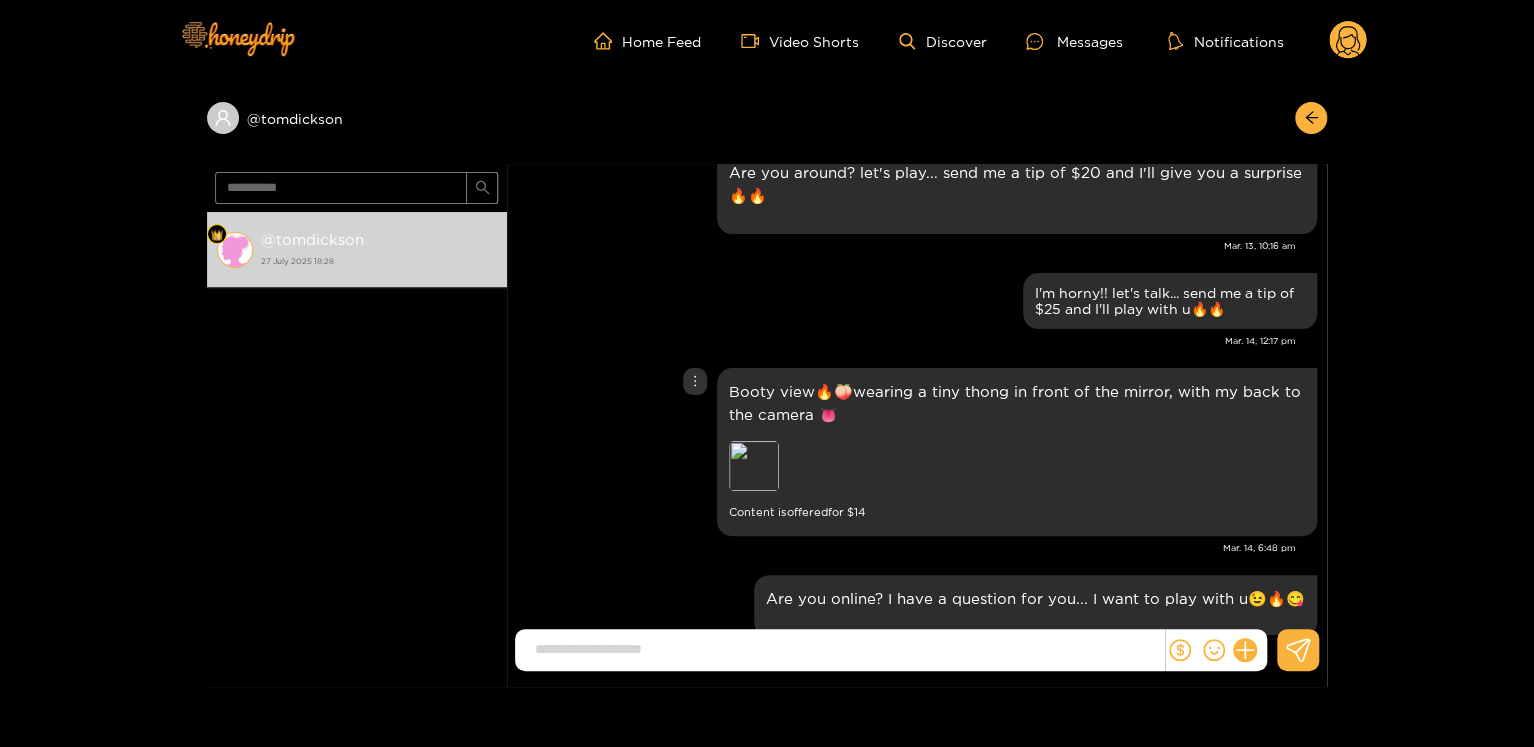 click on "Booty view🔥🍑wearing a tiny thong in front of the mirror, with my back to the camera 👅" at bounding box center (1017, 403) 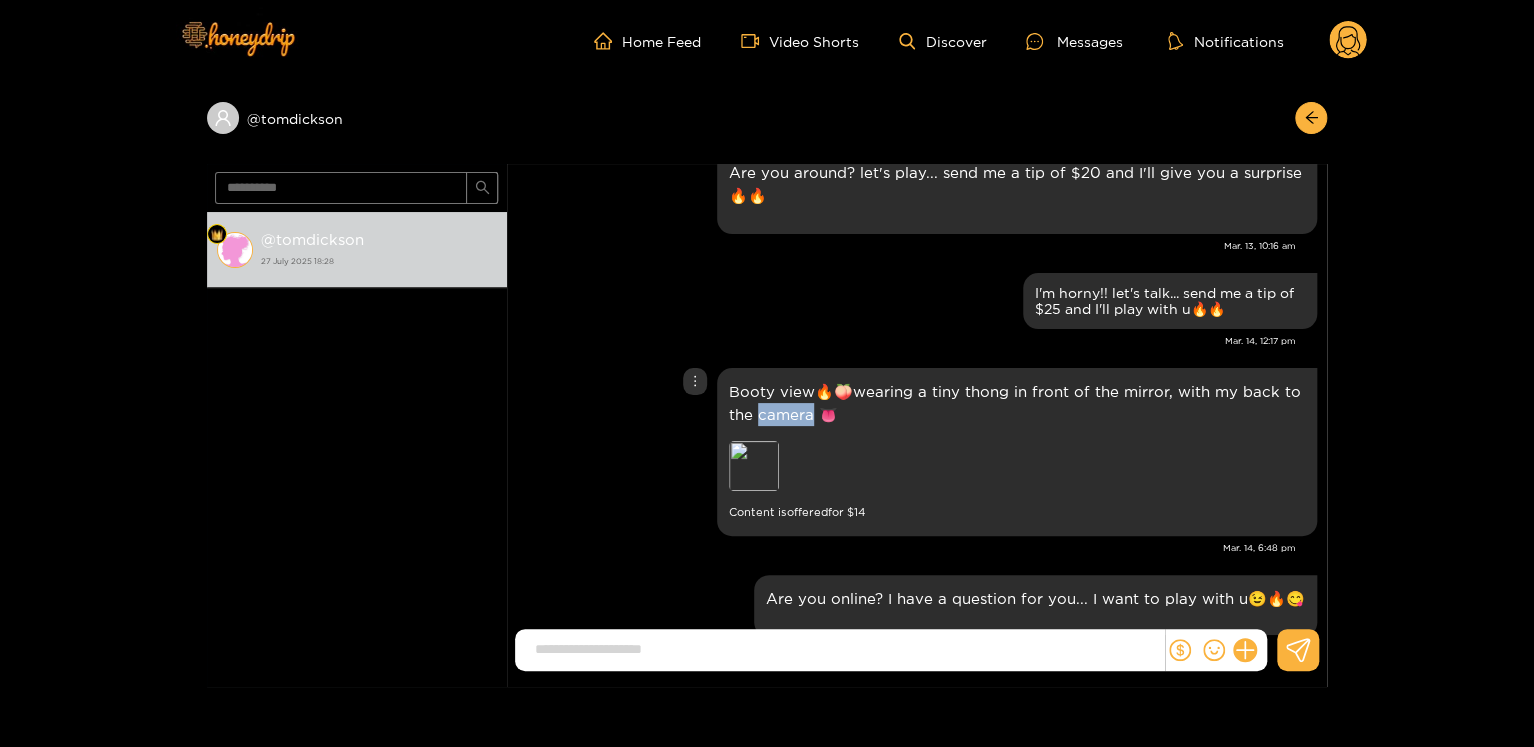 click on "Booty view🔥🍑wearing a tiny thong in front of the mirror, with my back to the camera 👅" at bounding box center [1017, 403] 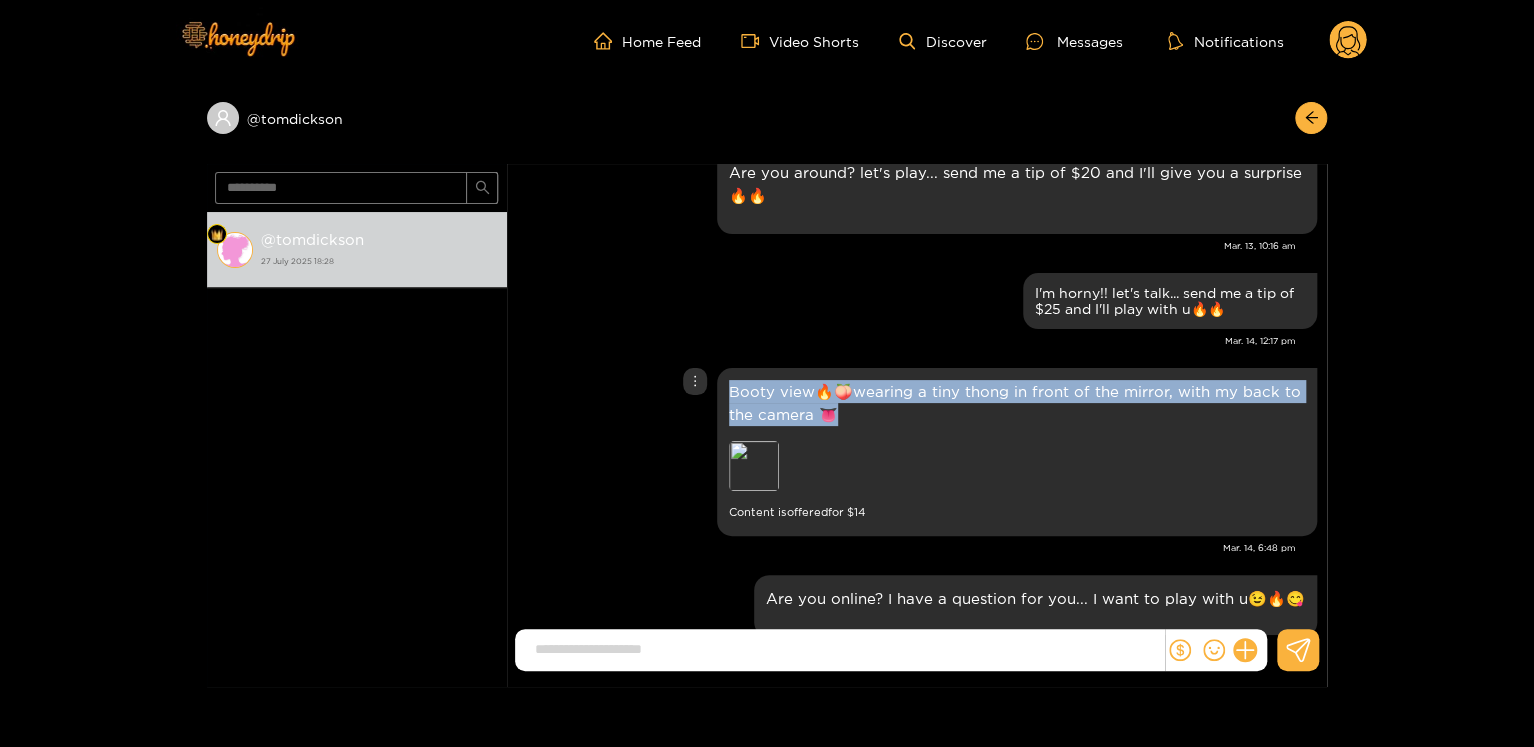 click on "Booty view🔥🍑wearing a tiny thong in front of the mirror, with my back to the camera 👅" at bounding box center (1017, 403) 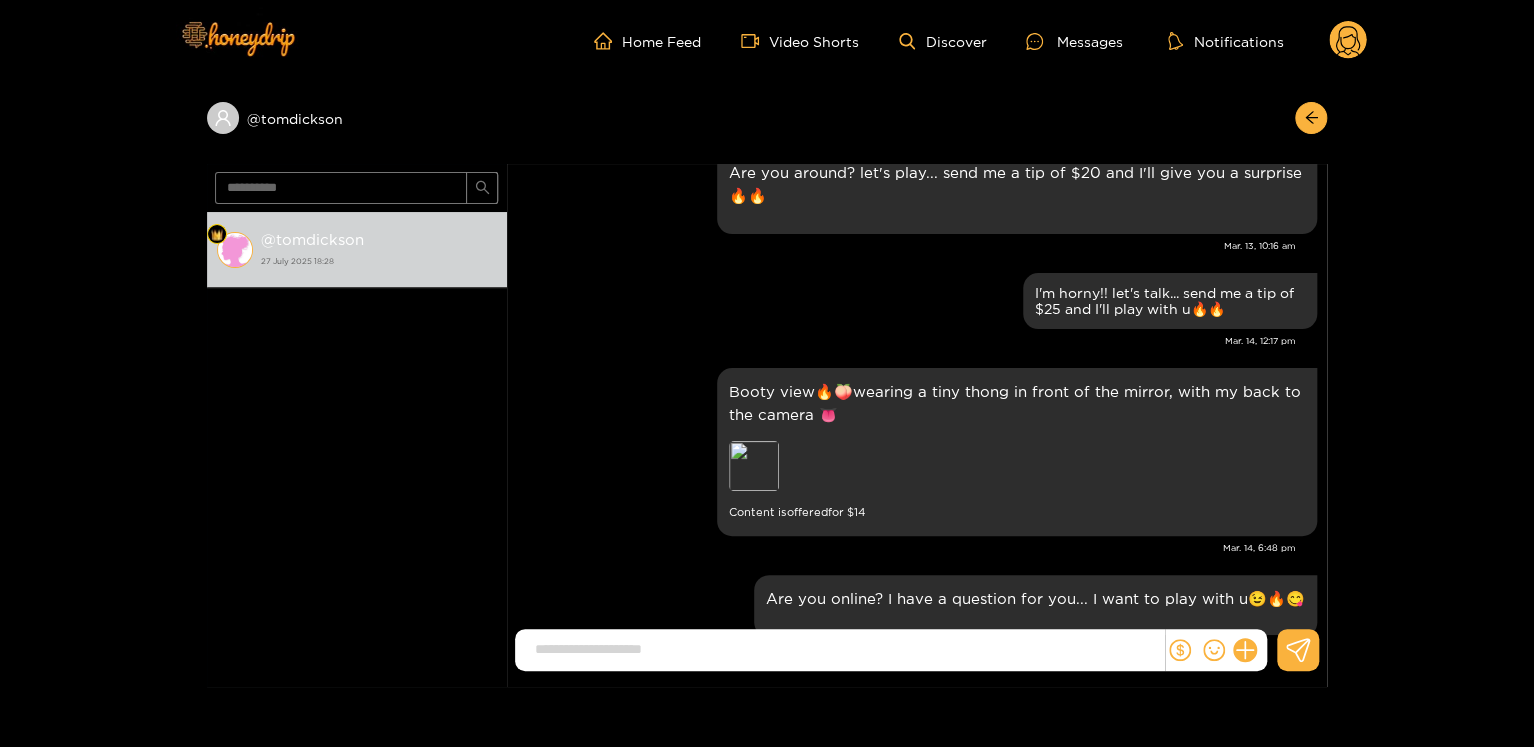 click on "Mar. 14, 6:48 pm" at bounding box center (906, 548) 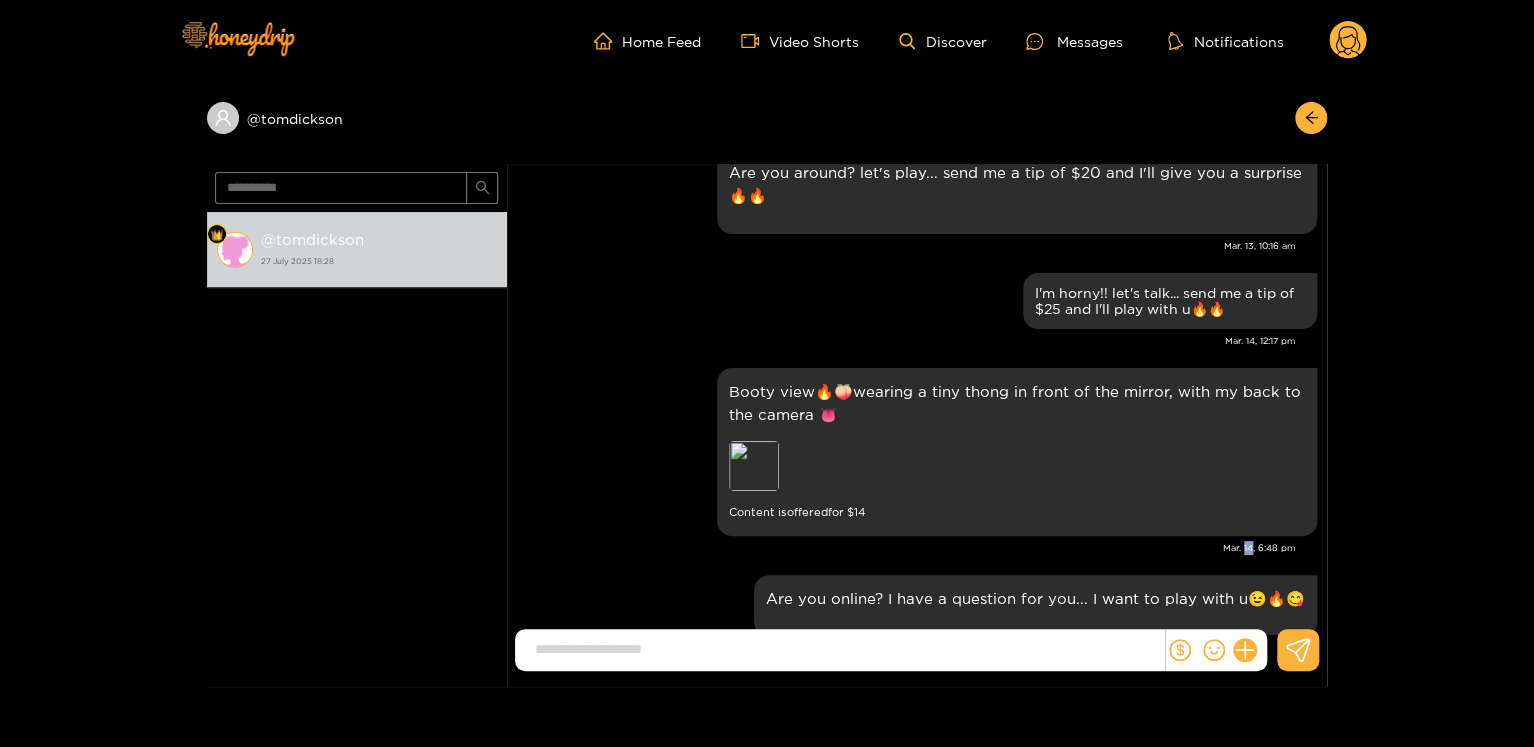 click on "Mar. 14, 6:48 pm" at bounding box center (906, 548) 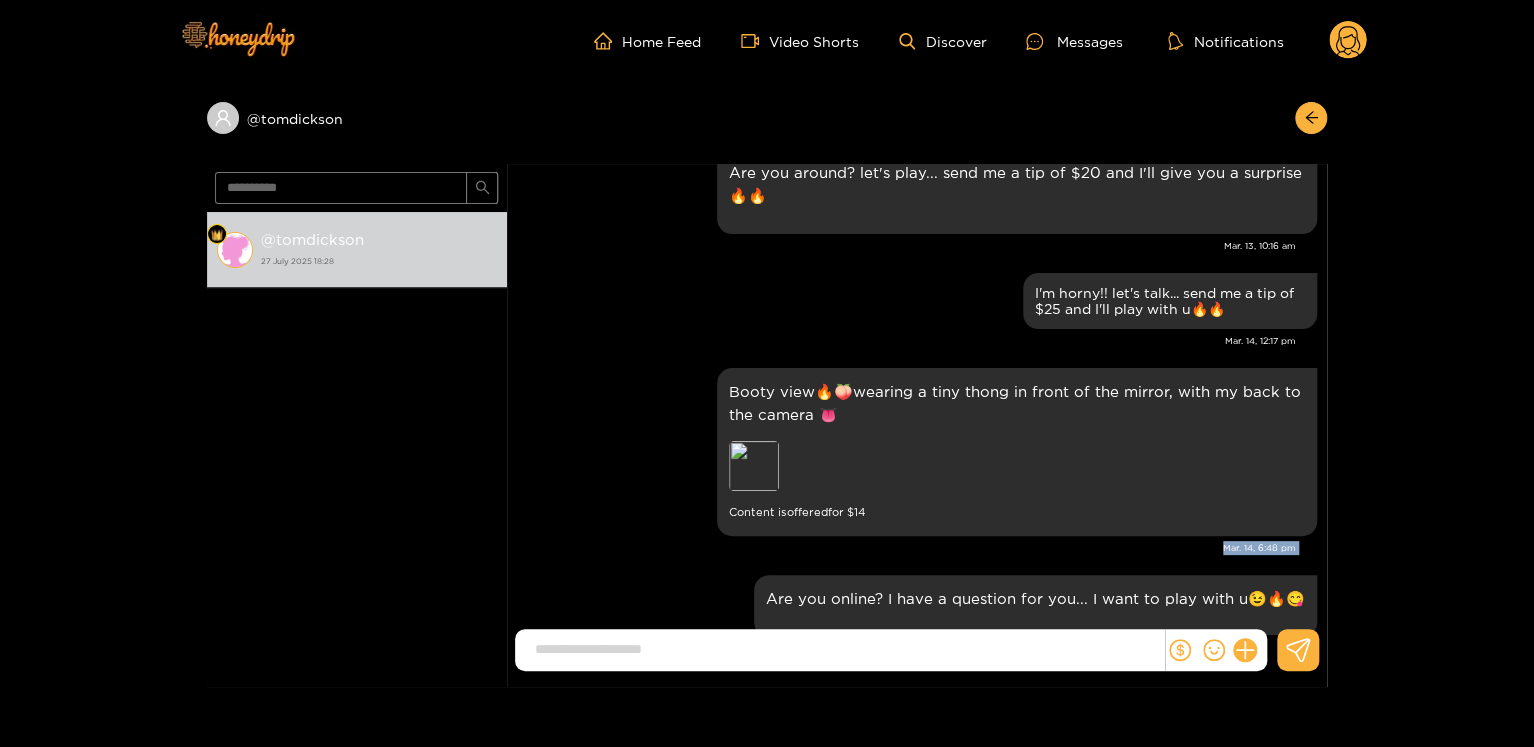 click on "Mar. 14, 6:48 pm" at bounding box center [906, 548] 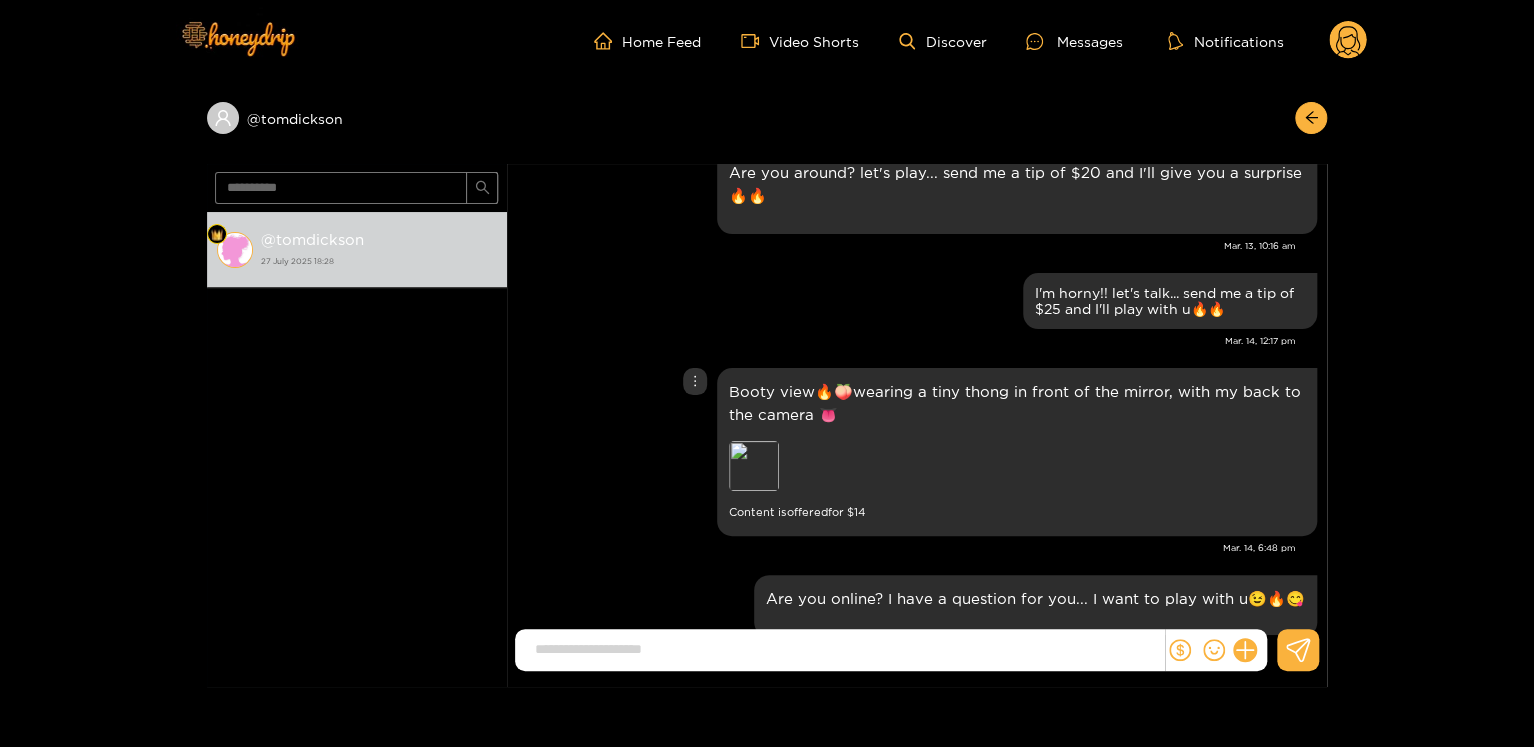 click at bounding box center (695, 381) 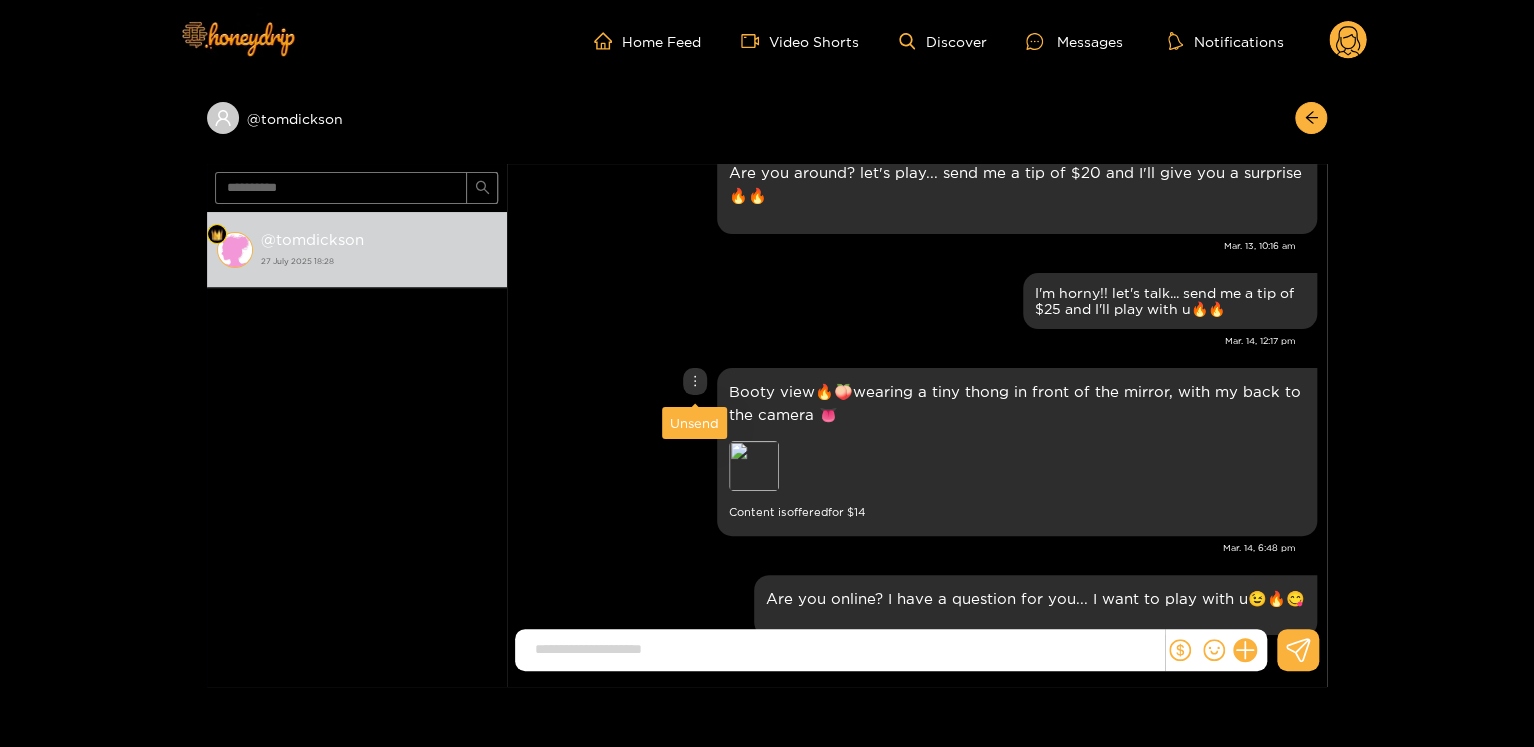 click on "Unsend" at bounding box center (694, 423) 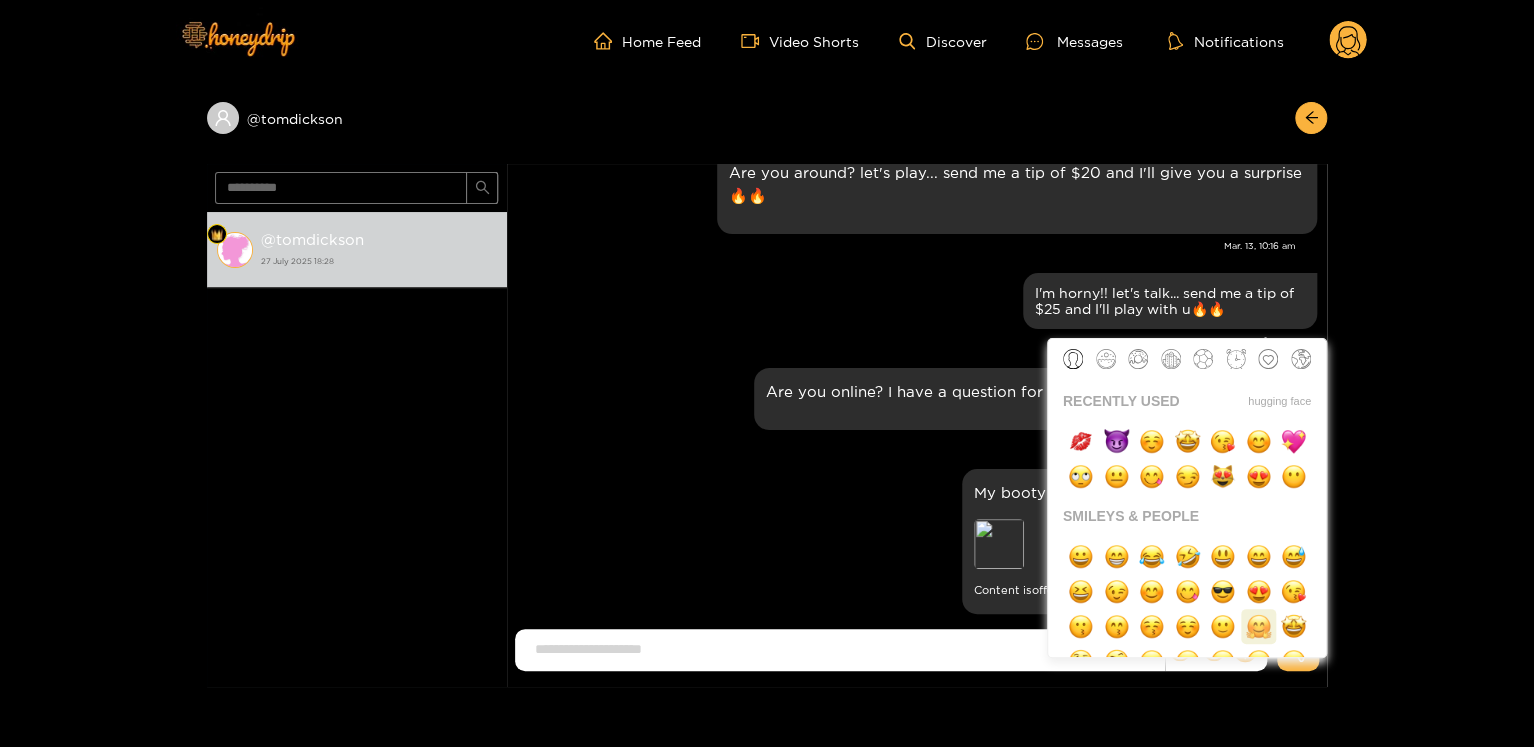 click at bounding box center (1258, 626) 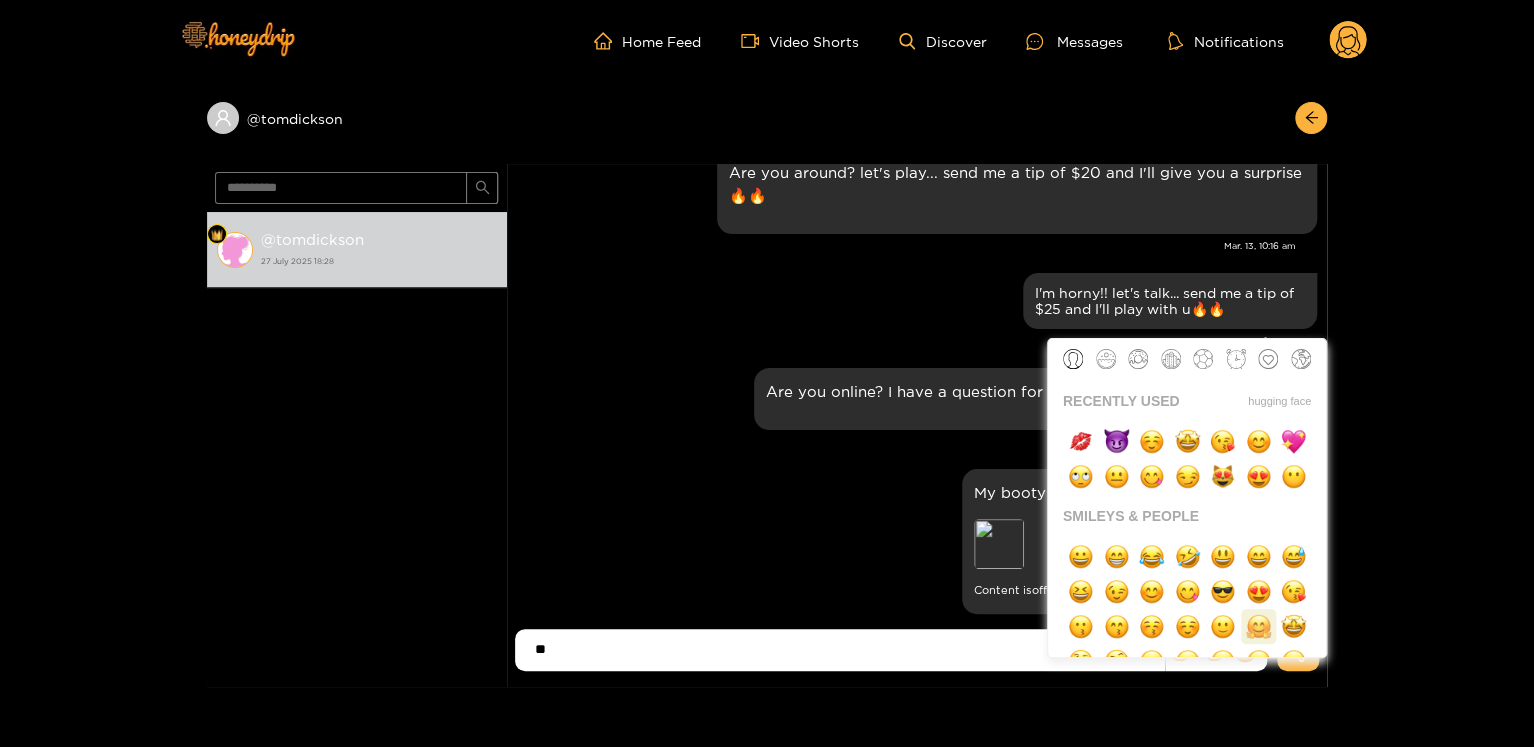 click at bounding box center (1258, 626) 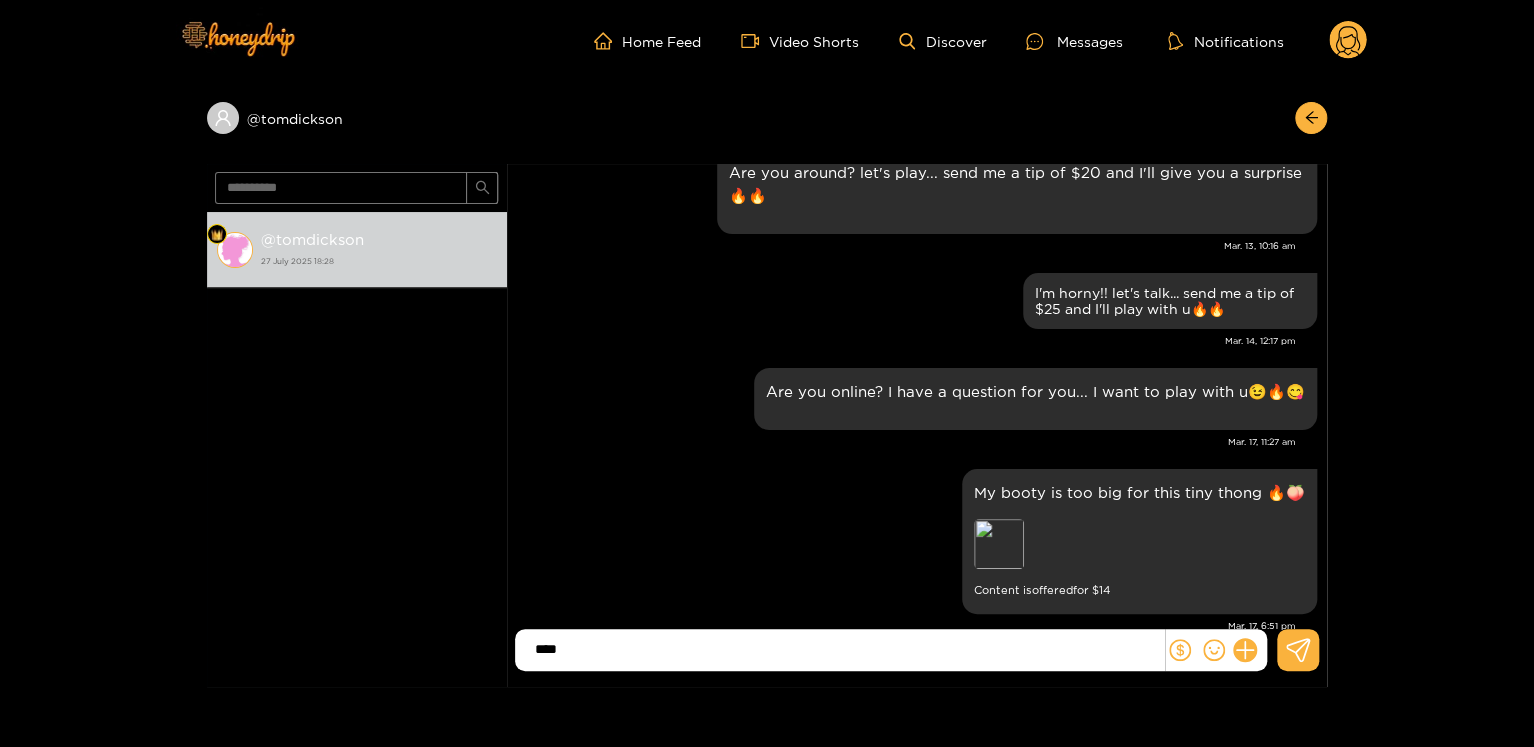 click on "****" at bounding box center (844, 649) 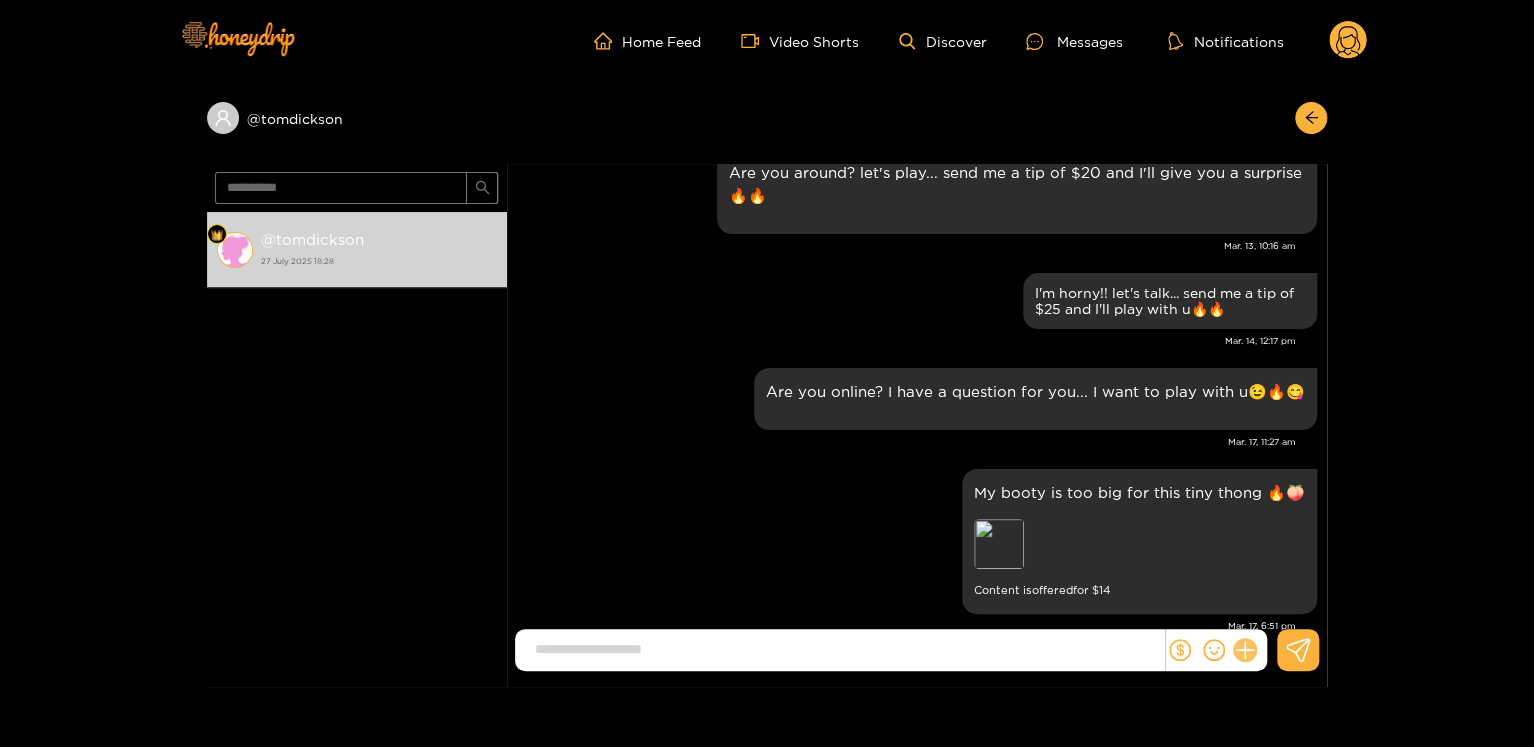 type 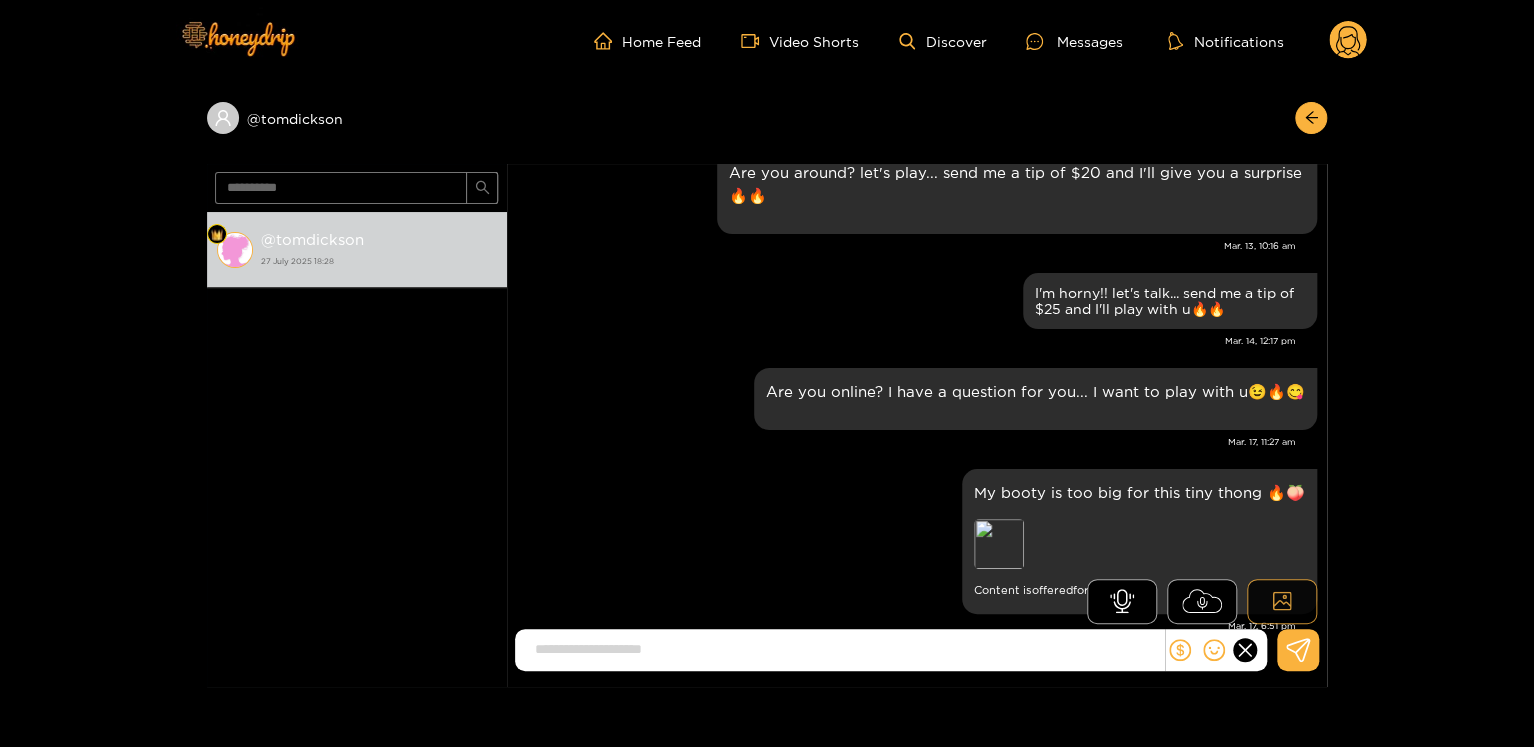 click at bounding box center [1282, 601] 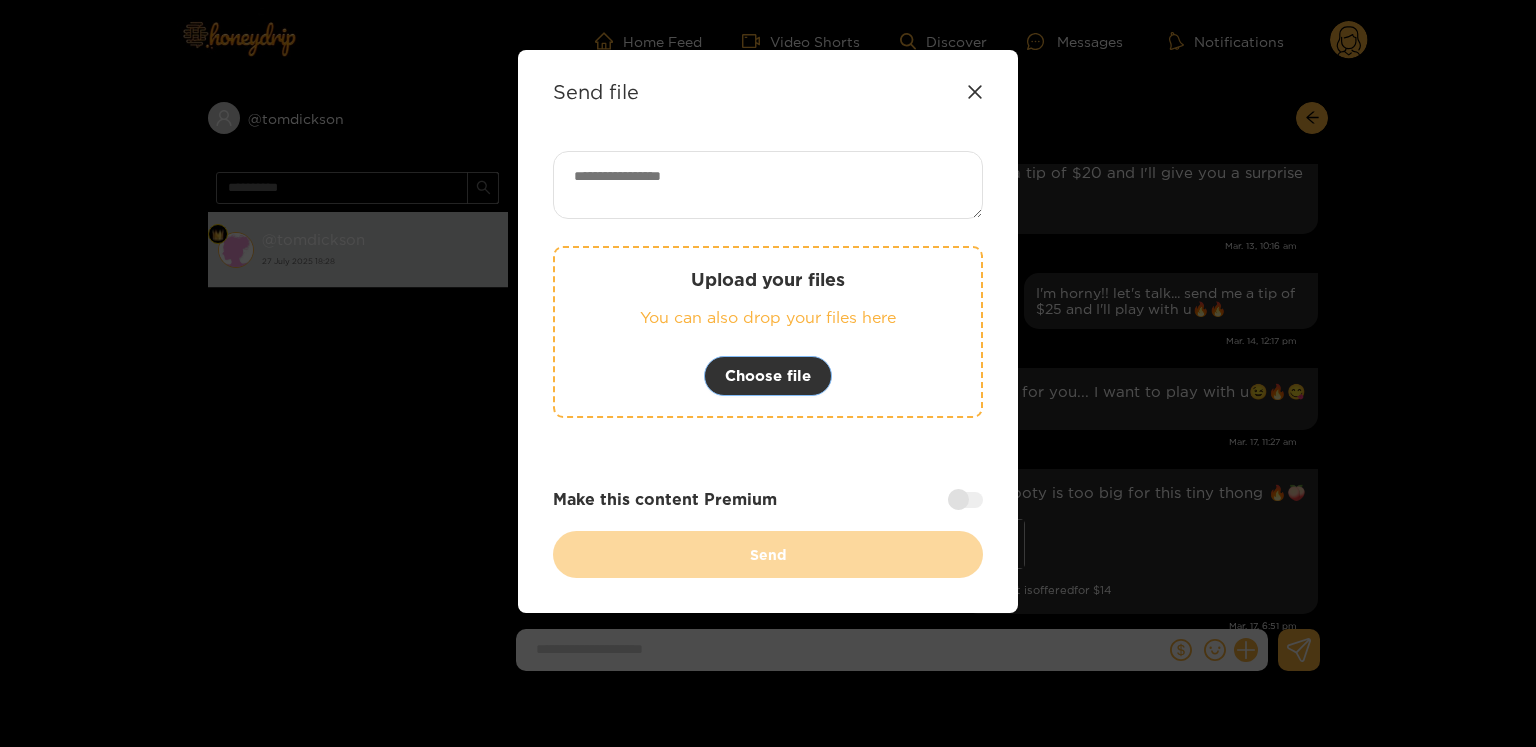 click on "Choose file" at bounding box center [768, 376] 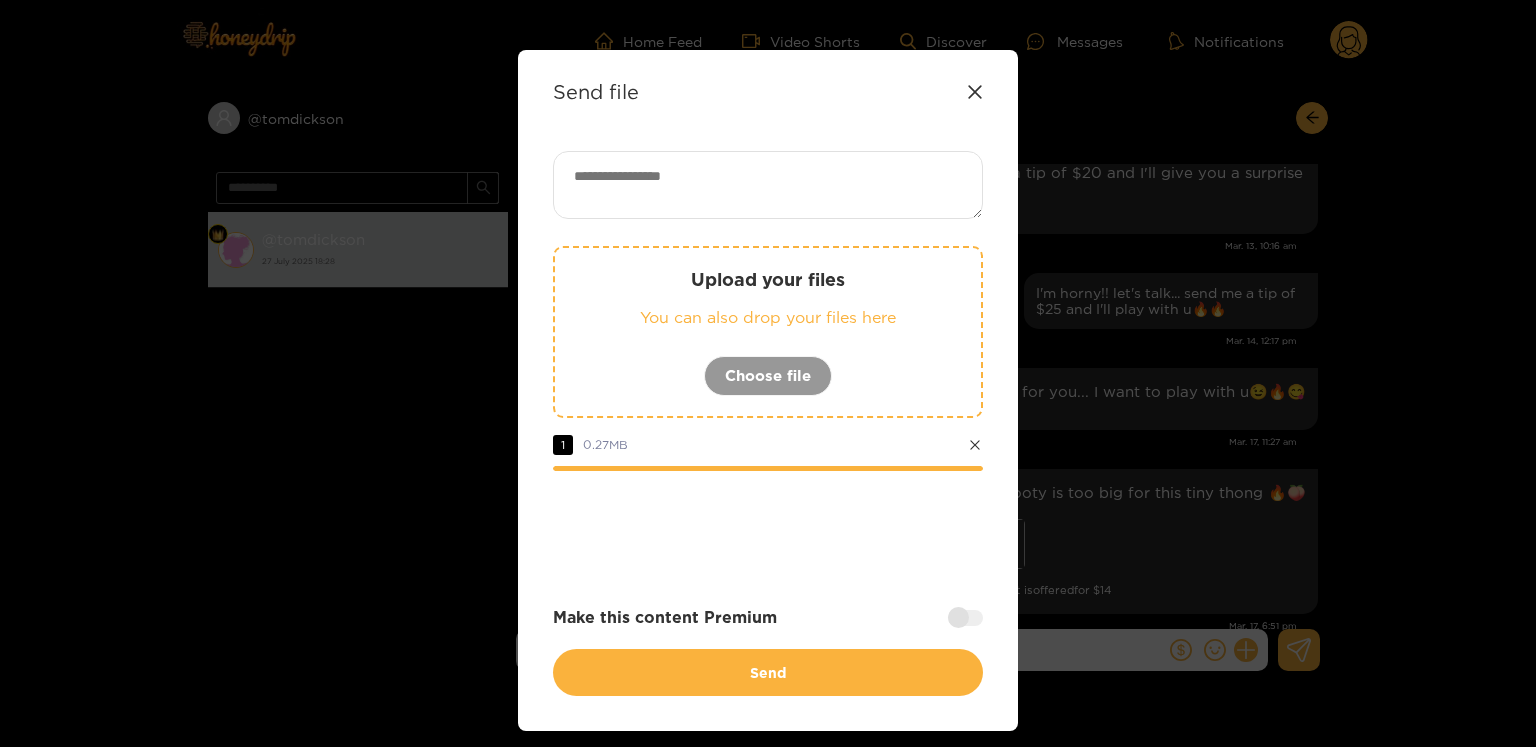 click on "Send file Upload your files You can also drop your files here Choose file 1 0.27  MB Make this content Premium Send" at bounding box center (768, 390) 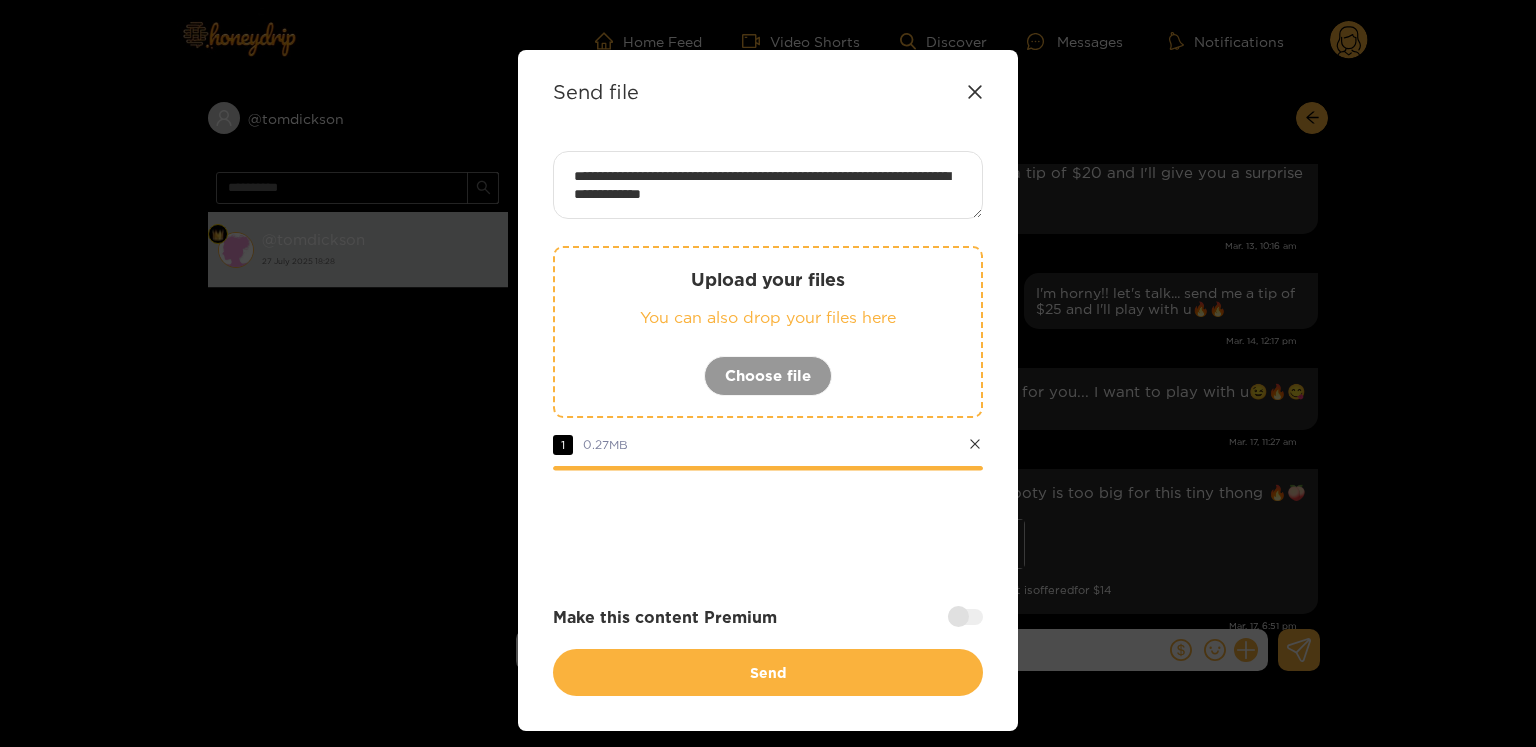 type on "**********" 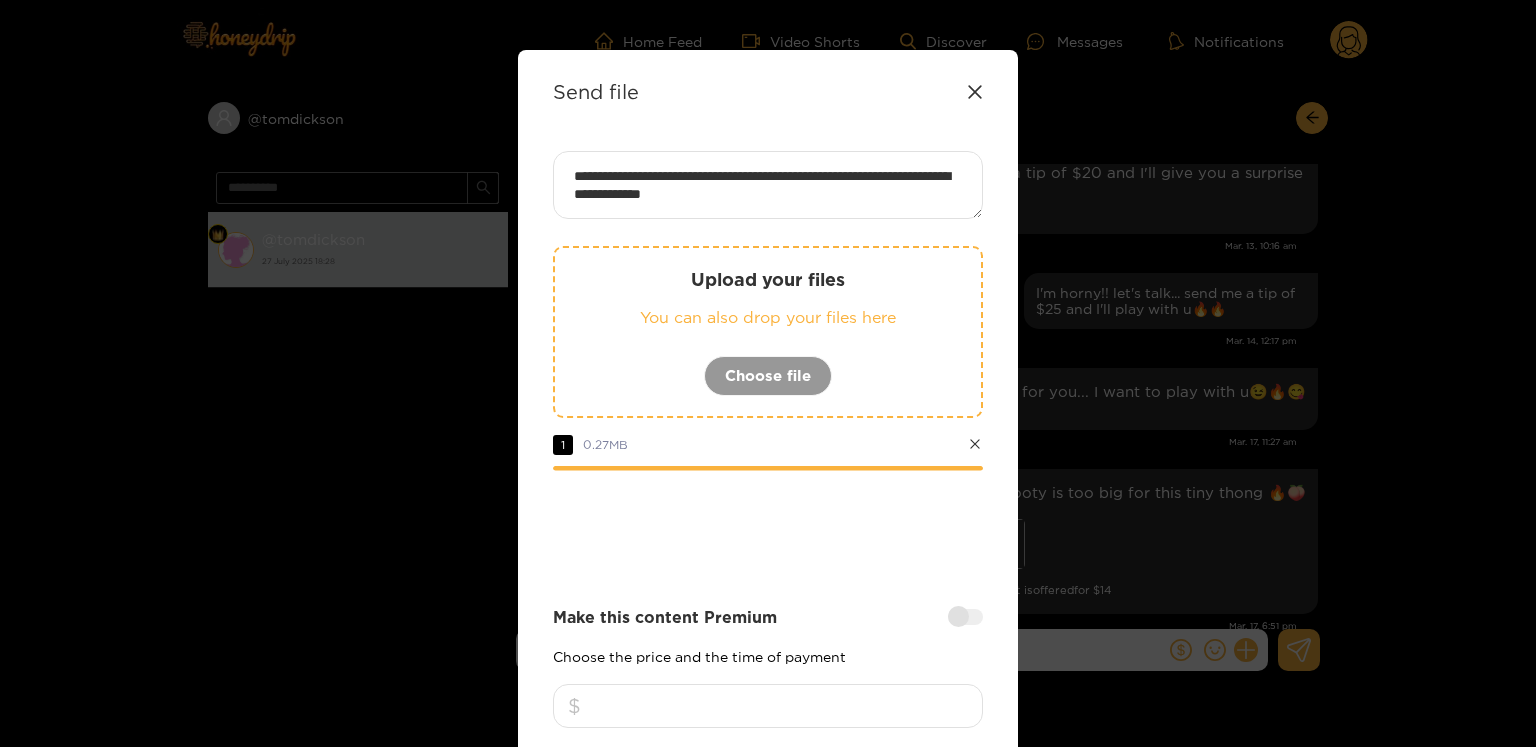 click at bounding box center (768, 706) 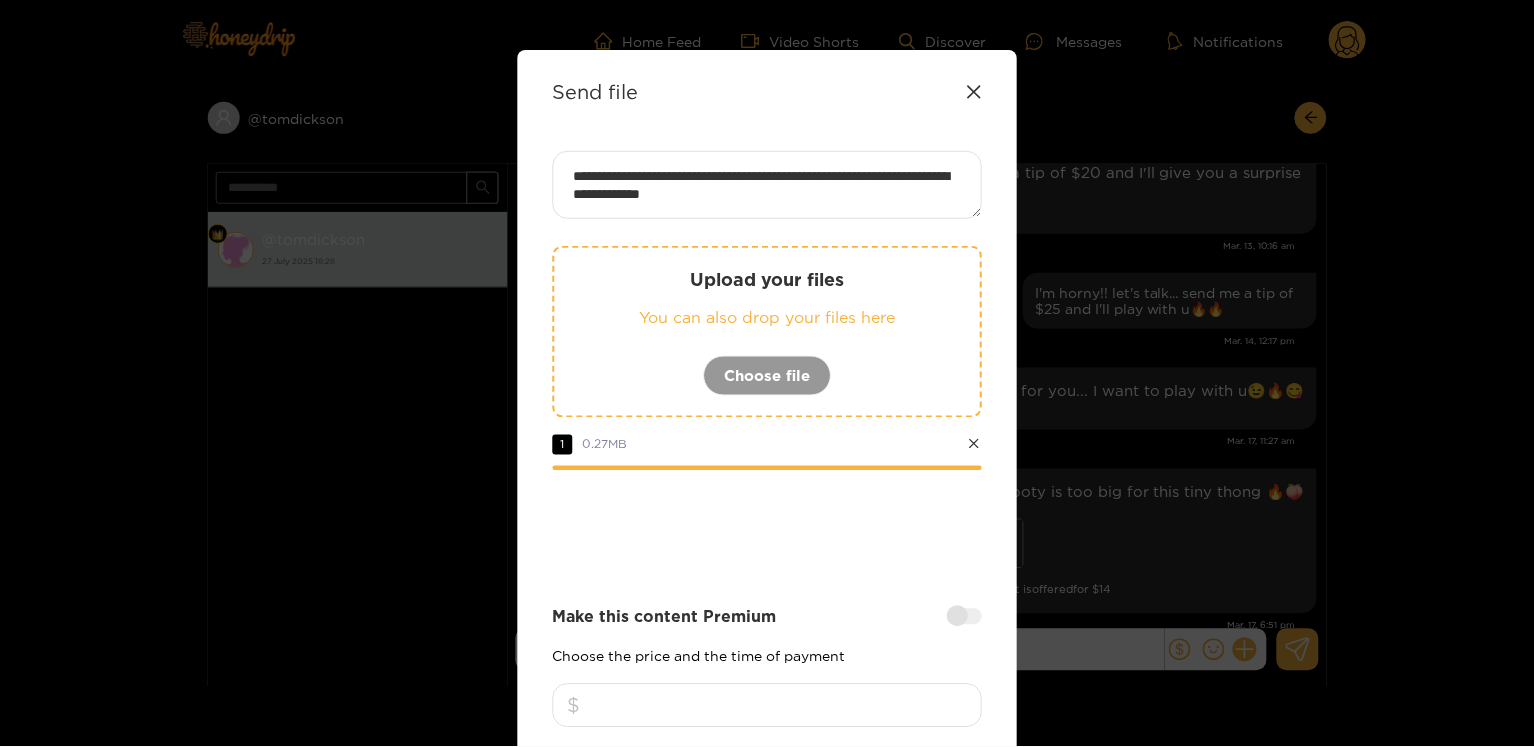 scroll, scrollTop: 224, scrollLeft: 0, axis: vertical 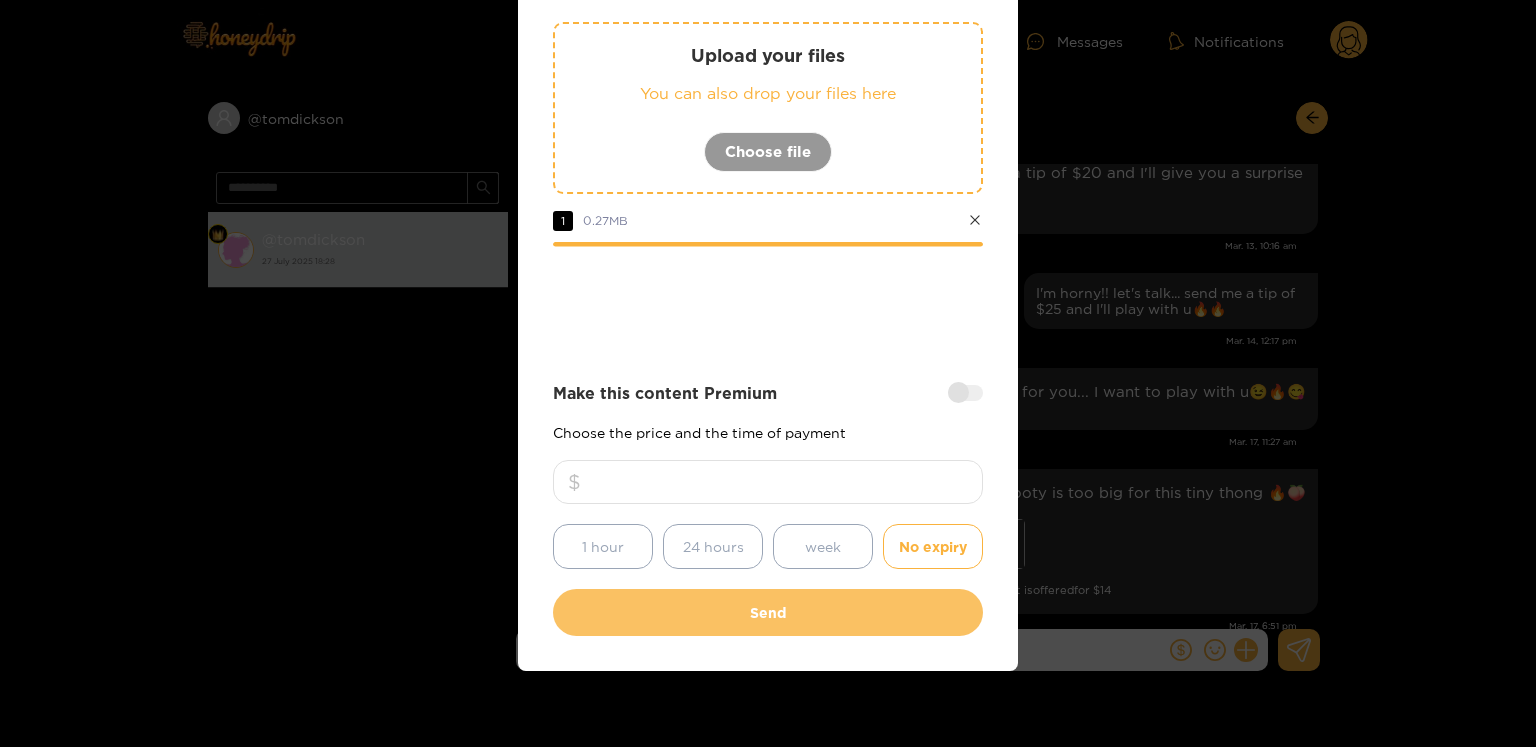 type on "**" 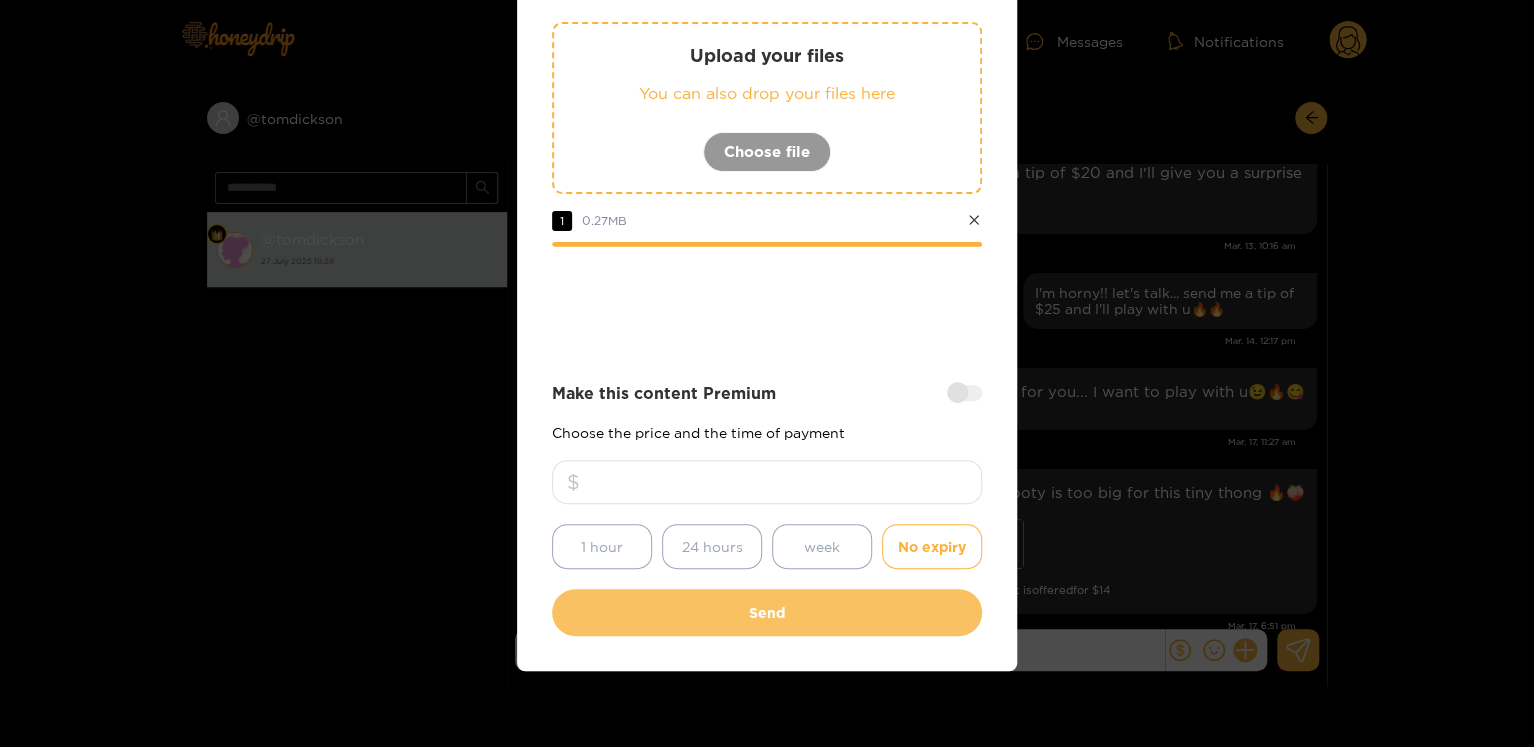 scroll, scrollTop: 107, scrollLeft: 0, axis: vertical 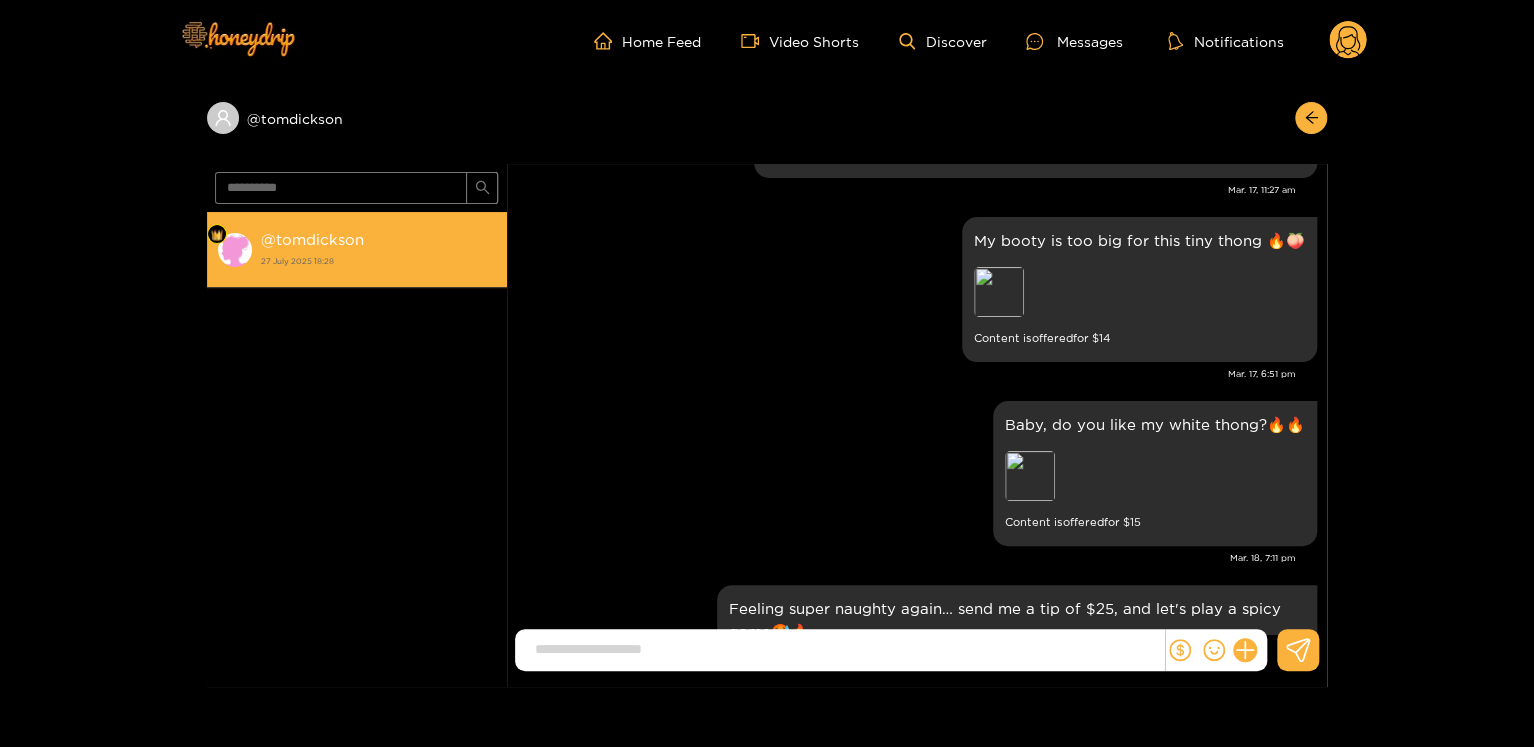 click on "[USERNAME]" at bounding box center (312, 239) 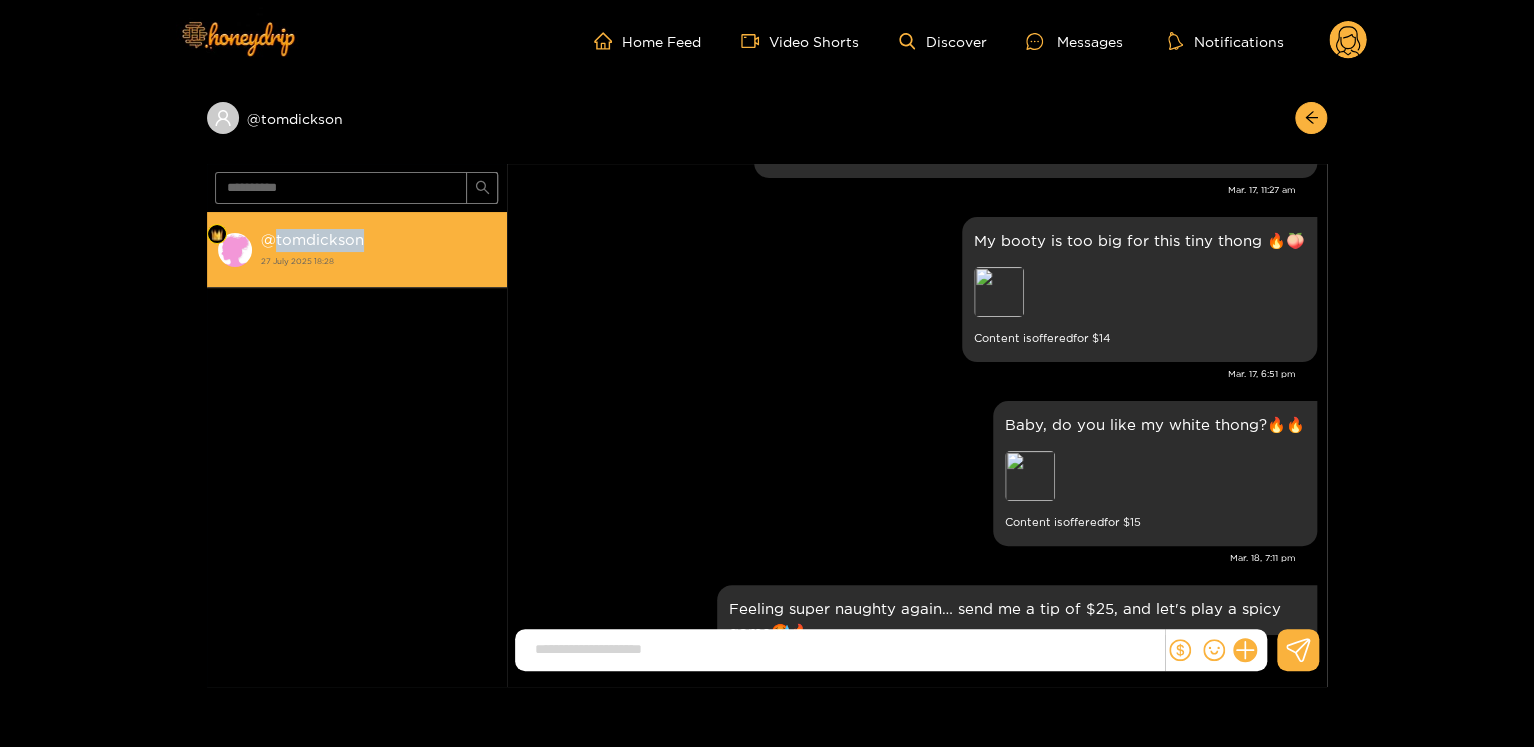 click on "[USERNAME]" at bounding box center [312, 239] 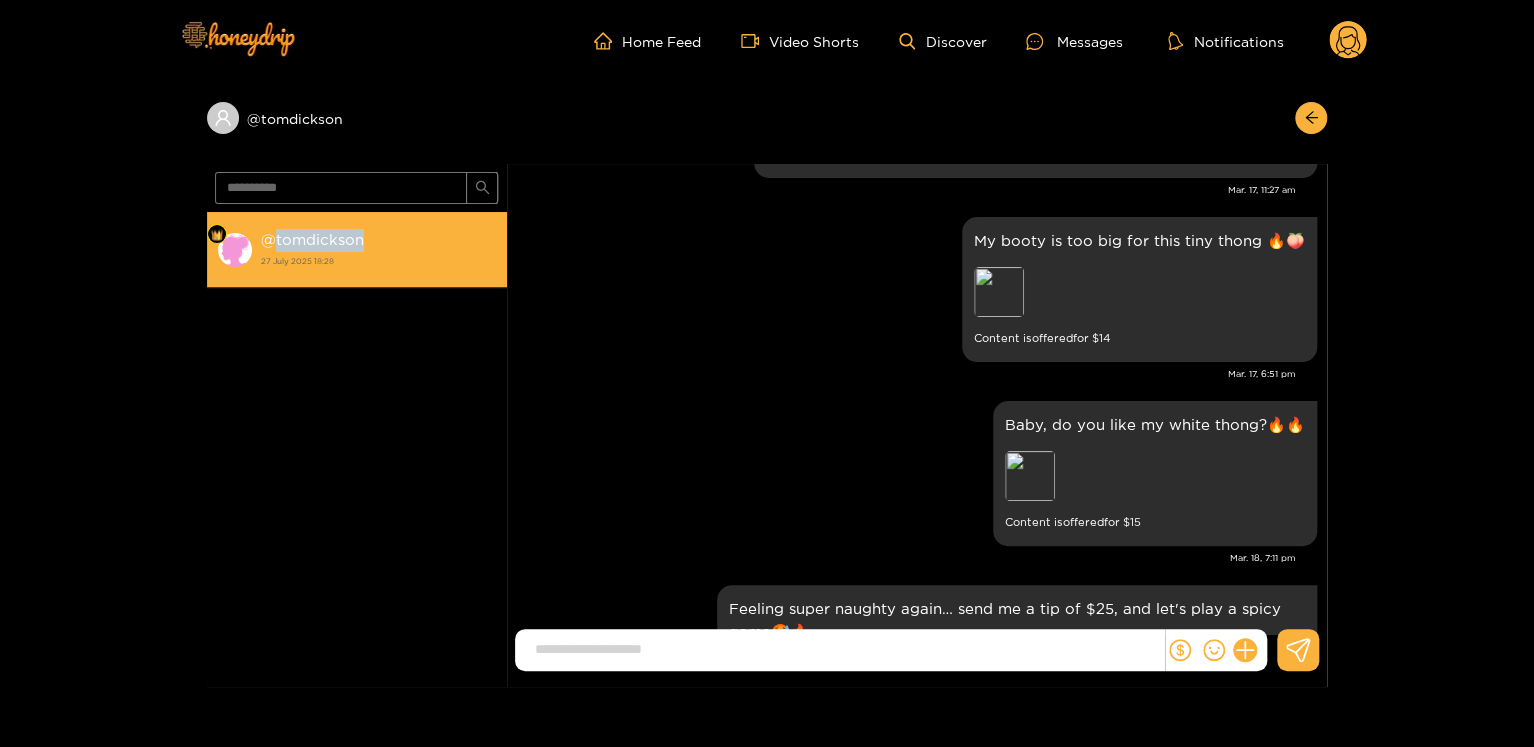 copy on "tomdickson" 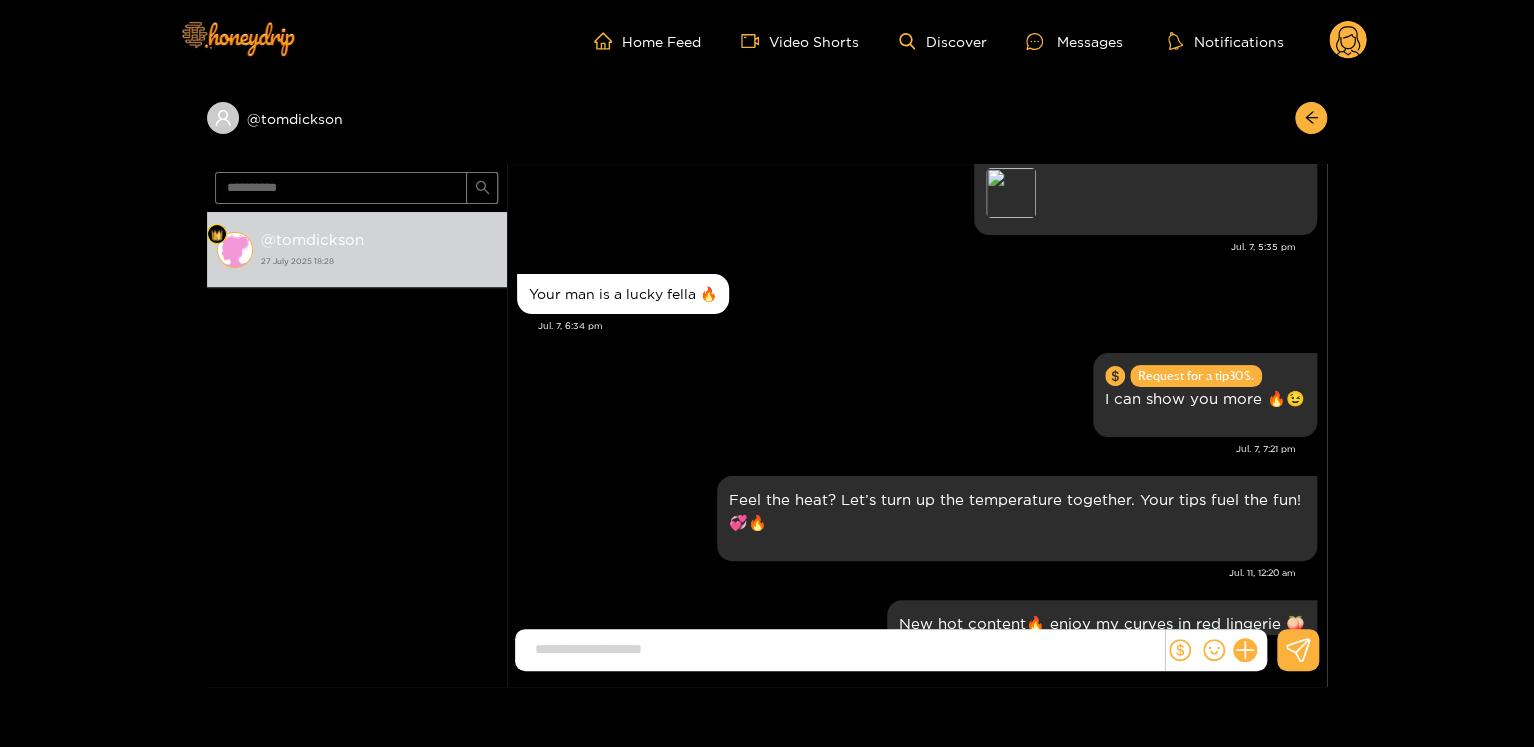 click 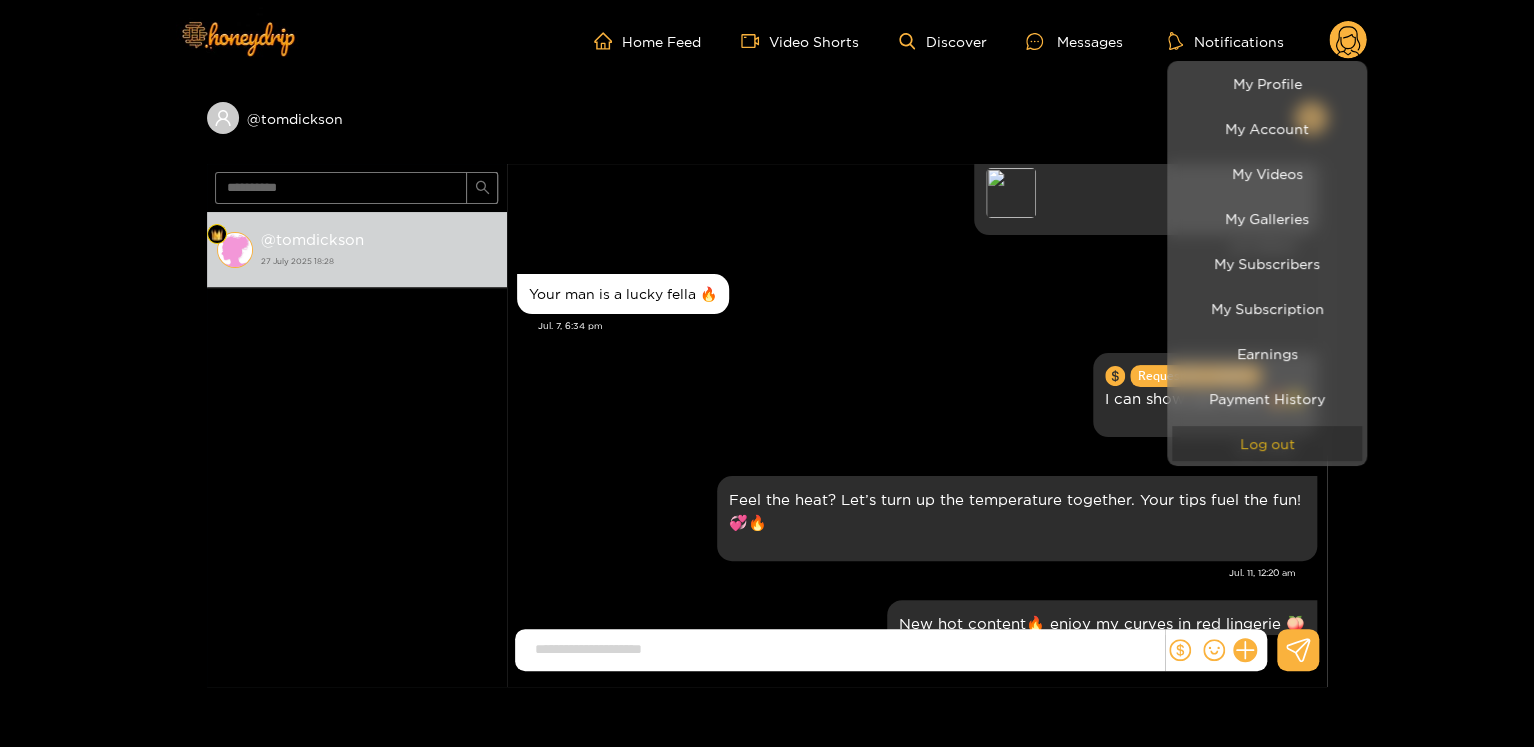 click on "Log out" at bounding box center [1267, 443] 